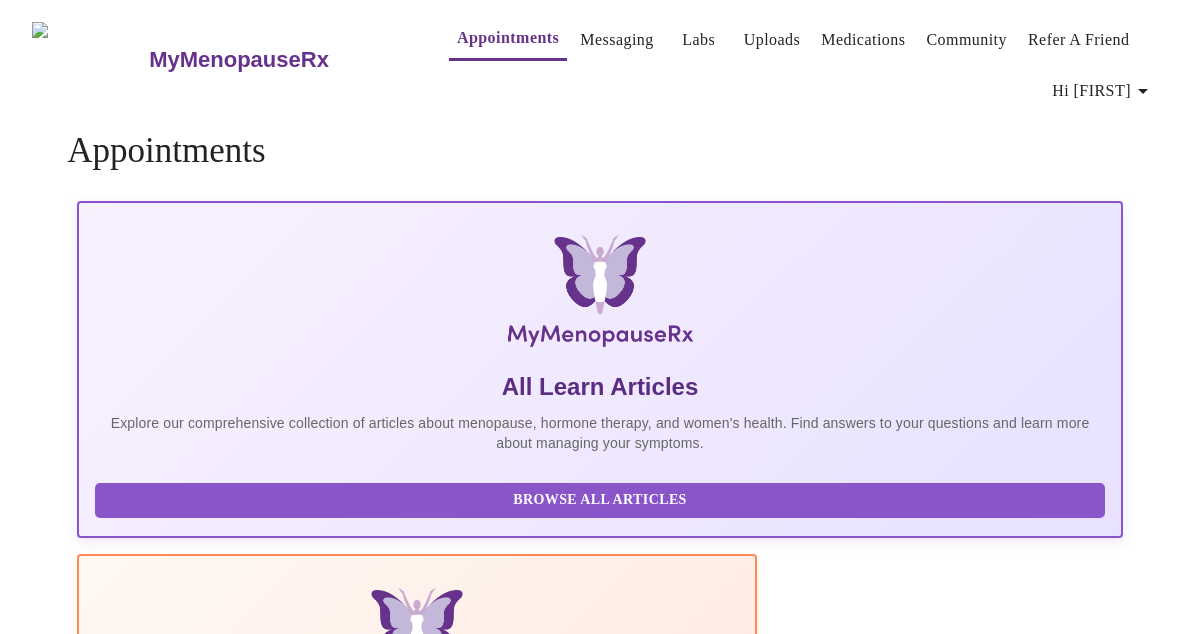 scroll, scrollTop: 0, scrollLeft: 0, axis: both 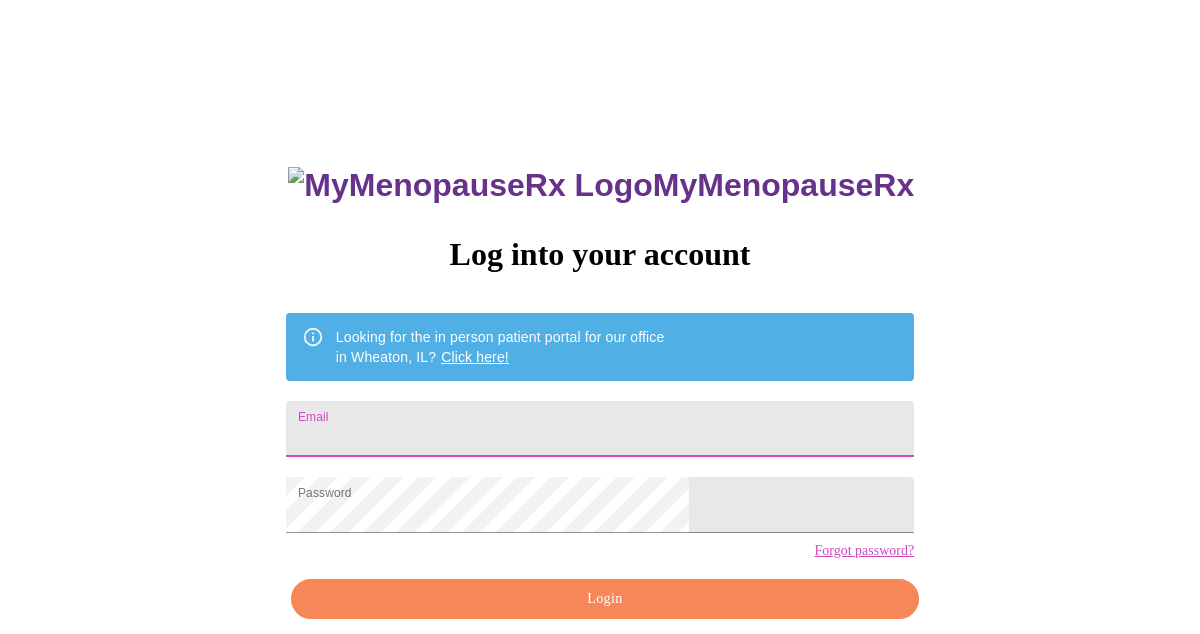 click on "Email" at bounding box center (600, 429) 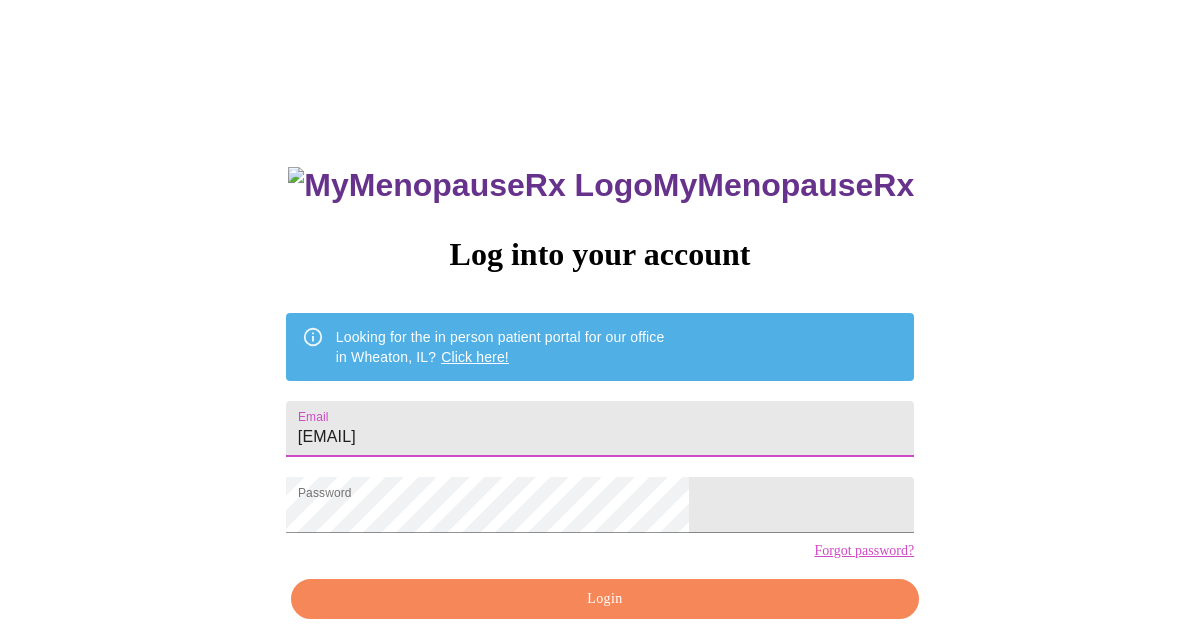 scroll, scrollTop: 86, scrollLeft: 0, axis: vertical 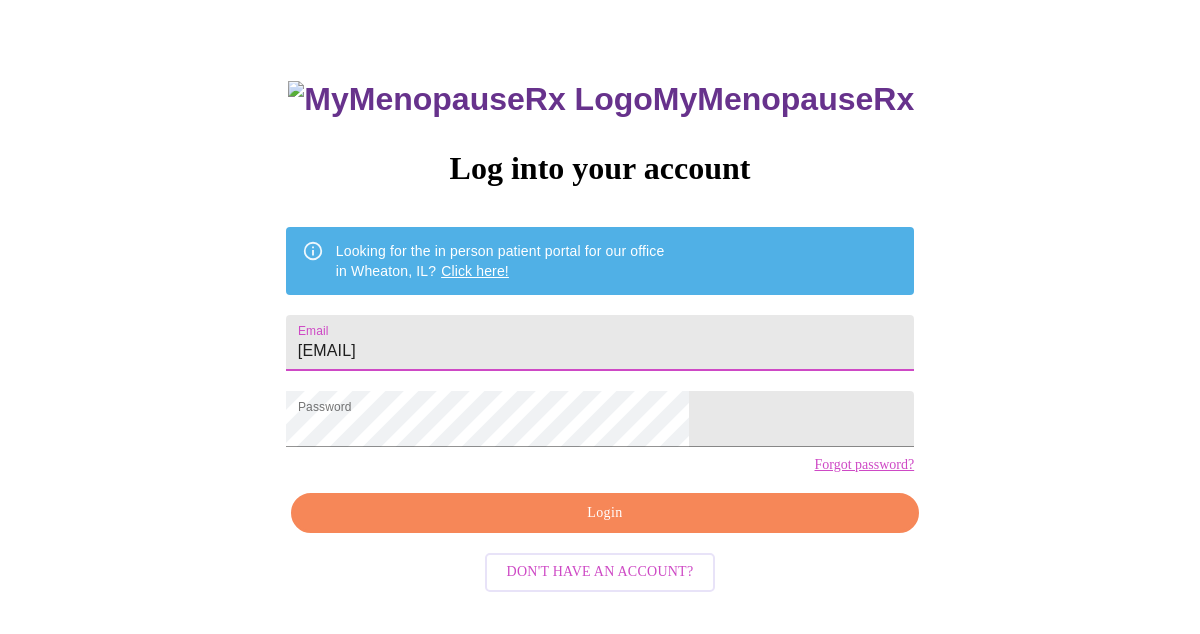 click on "Login" at bounding box center (605, 513) 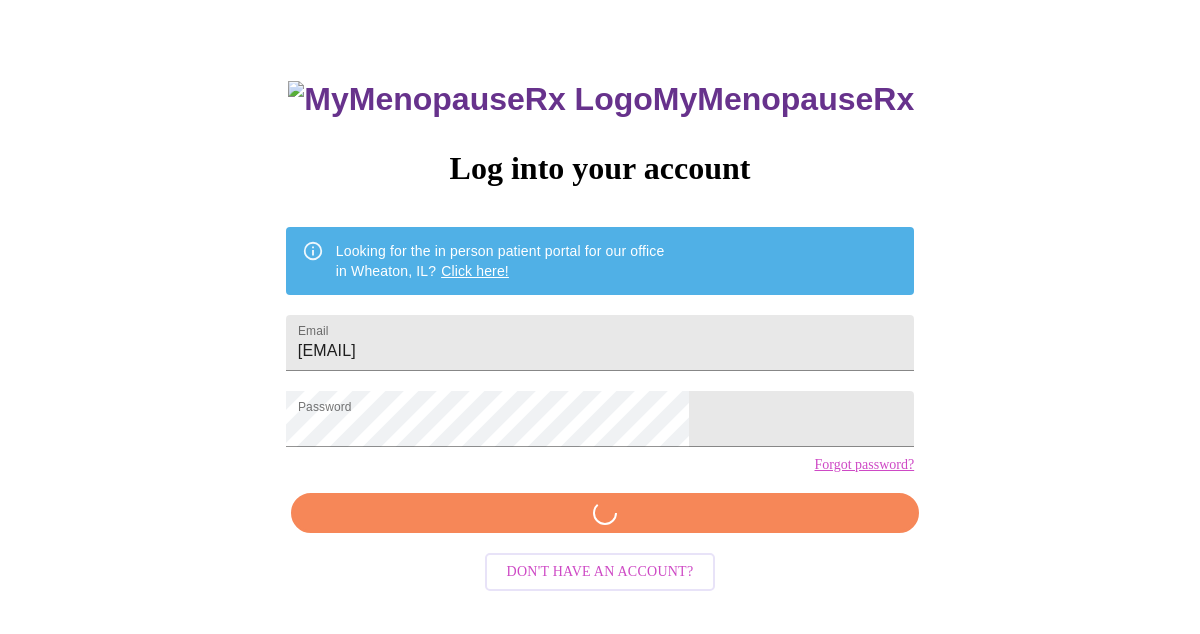 scroll, scrollTop: 85, scrollLeft: 0, axis: vertical 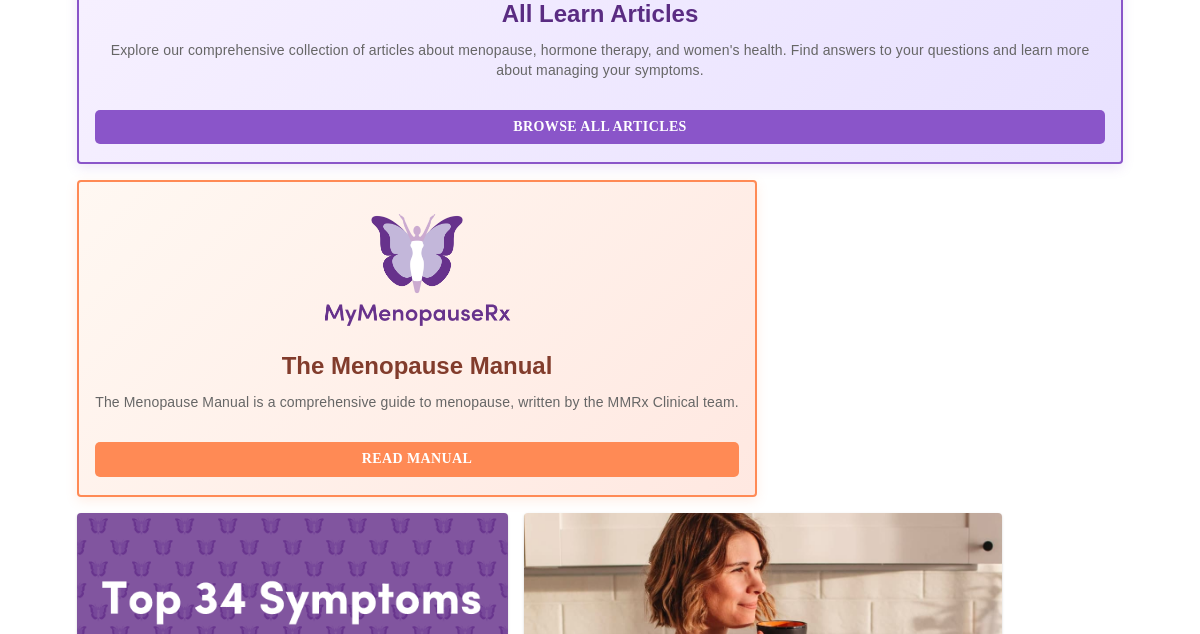 click on "Complete Pre-Assessment" at bounding box center (987, 2091) 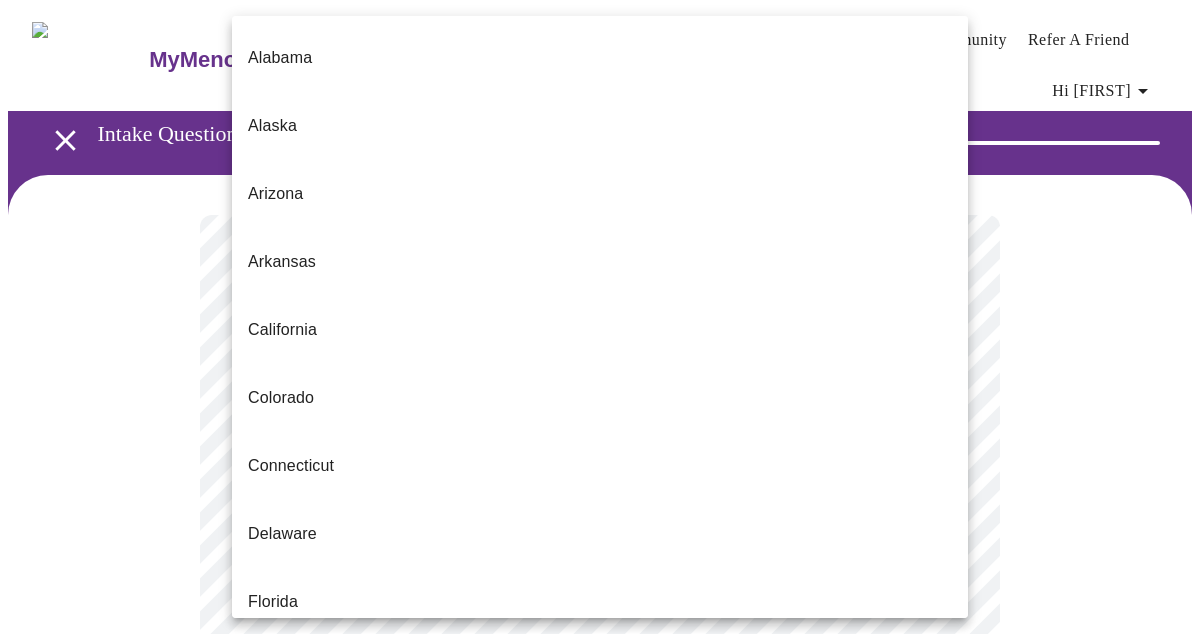 click on "MyMenopauseRx Appointments Messaging Labs Uploads Medications Community Refer a Friend Hi [FIRST] Intake Questions for Fri, Aug 8th 2025 @ 10:00am-10:20am 1 / 13 Settings Billing Invoices Log out Alabama
Alaska
Arizona
Arkansas
California
Colorado
Connecticut
Delaware
Florida
Georgia
Hawaii
Idaho
Illinois
Indiana
Iowa
Kansas
Kentucky
Louisiana
Maine
Maryland
Massachusetts
Michigan
Minnesota
Mississippi
Missouri
Montana
Nebraska
Nevada
New Hanpshire
New Jersey
New Mexico
New York
North Carolina
North Dakota
Ohio
Oklahoma
Oregon
Pennsylvania
Rhode Island
South Carolina
Tennessee
Texas
Utah
Vermont
Virginia
Washington
Washington, D.C. (District of Columbia)
West Virginia
Wisconsin
Wyoming" at bounding box center (600, 941) 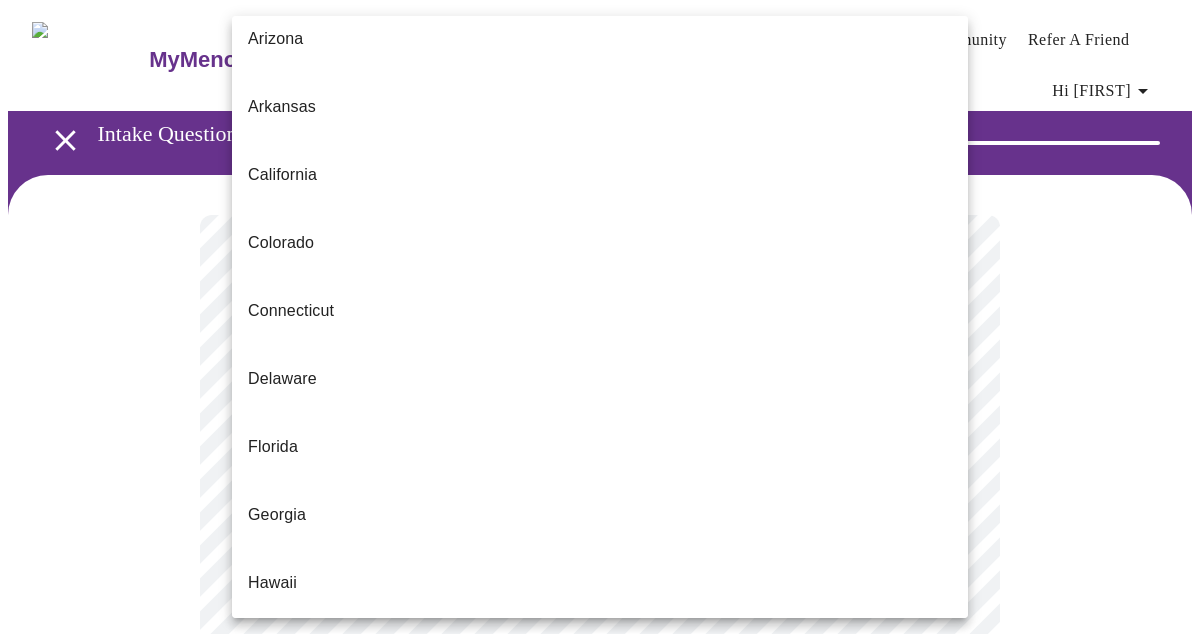 scroll, scrollTop: 164, scrollLeft: 0, axis: vertical 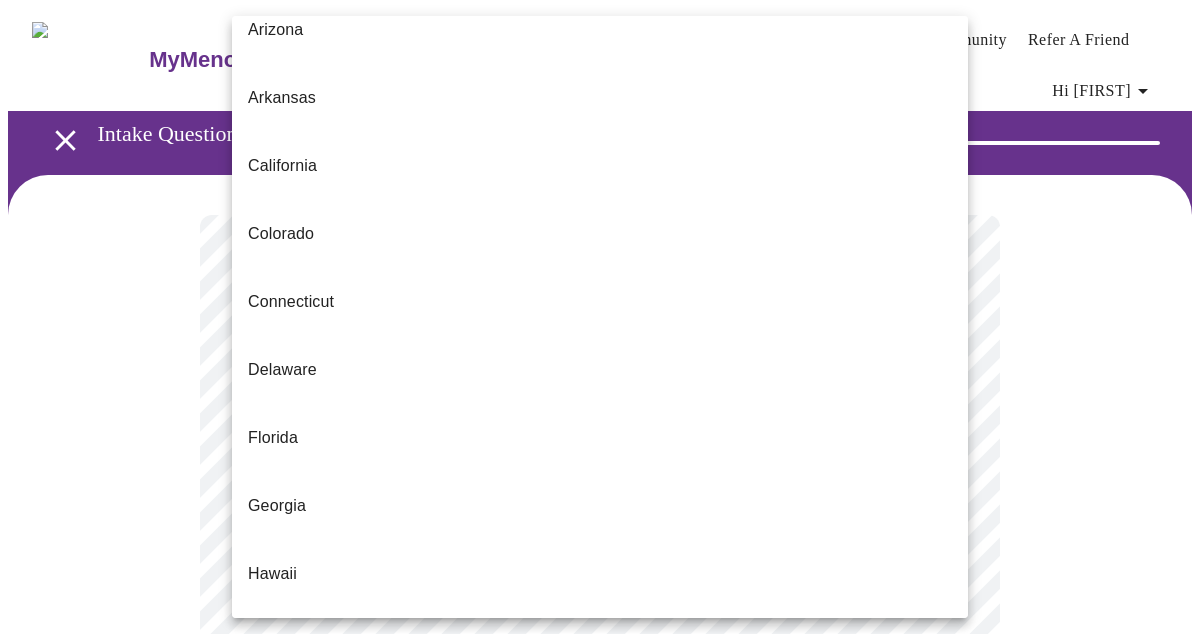click on "Illinois" at bounding box center [271, 710] 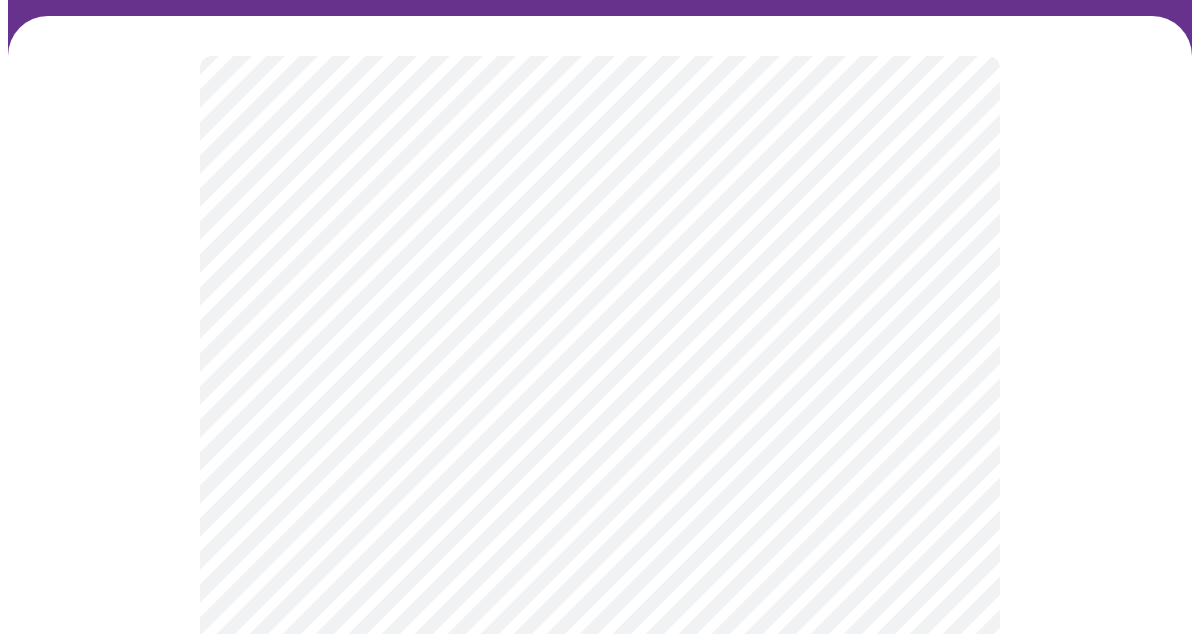 scroll, scrollTop: 171, scrollLeft: 0, axis: vertical 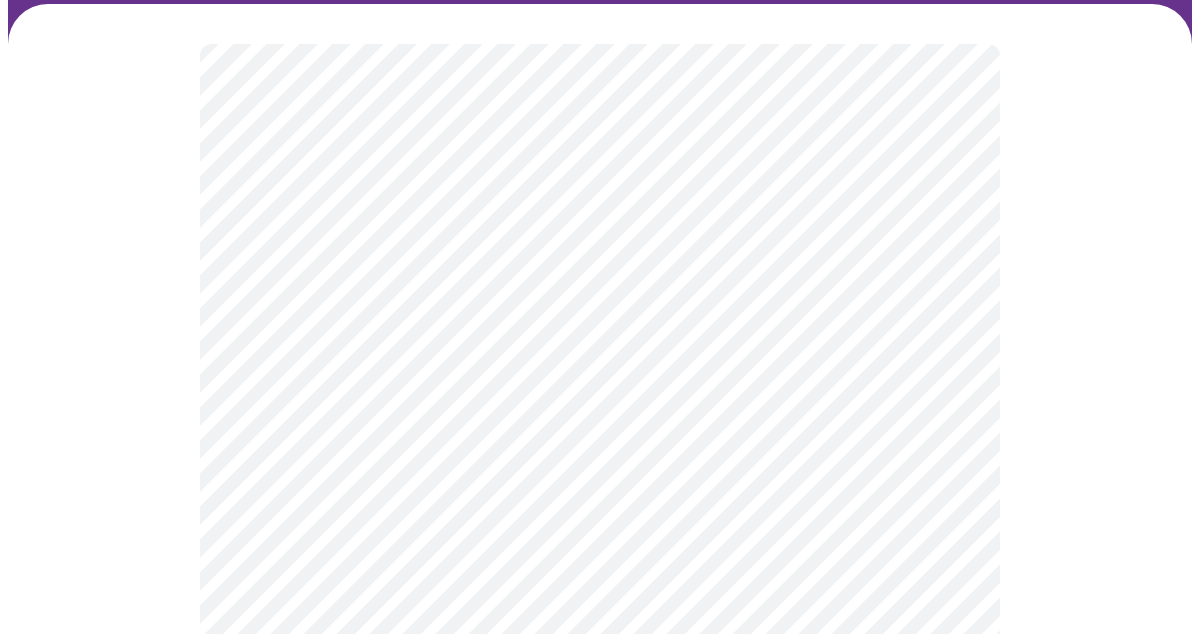 click on "MyMenopauseRx Appointments Messaging Labs Uploads Medications Community Refer a Friend Hi [FIRST] Intake Questions for Fri, Aug 8th 2025 @ 10:00am-10:20am 1 / 13 Settings Billing Invoices Log out" at bounding box center [600, 764] 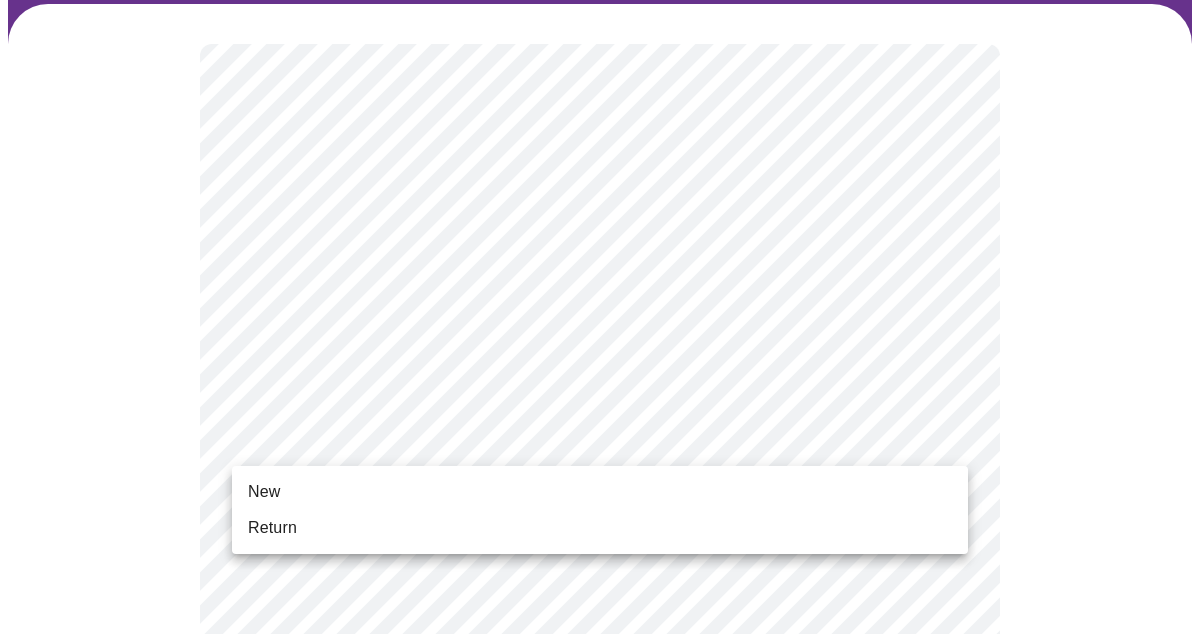 click on "New" at bounding box center [264, 492] 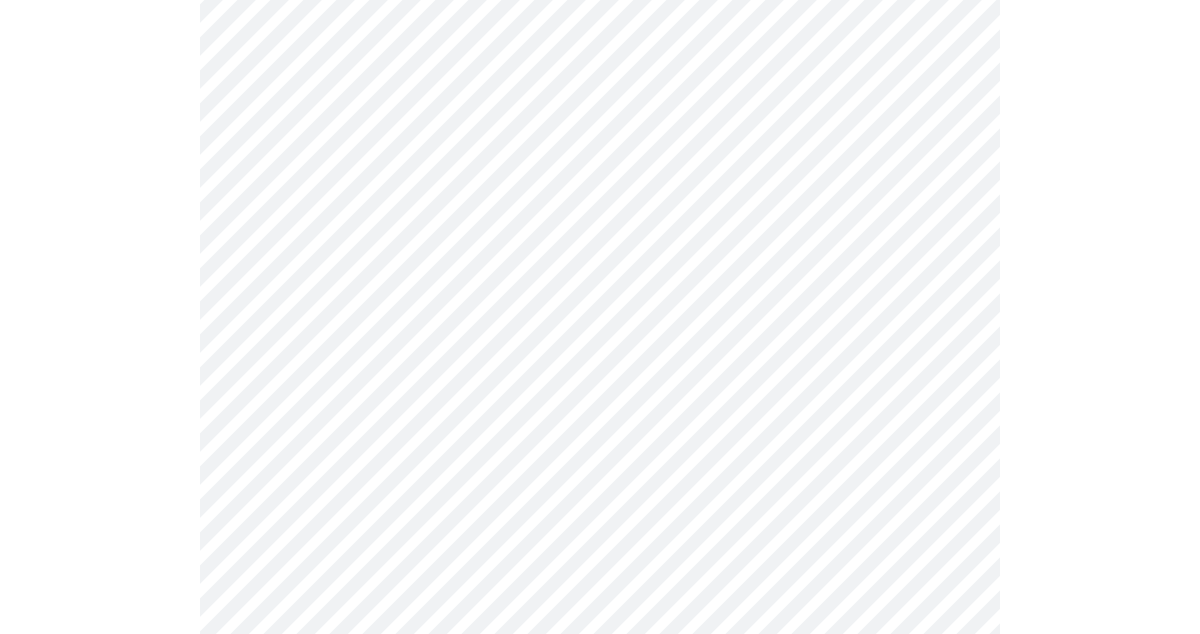 scroll, scrollTop: 1193, scrollLeft: 0, axis: vertical 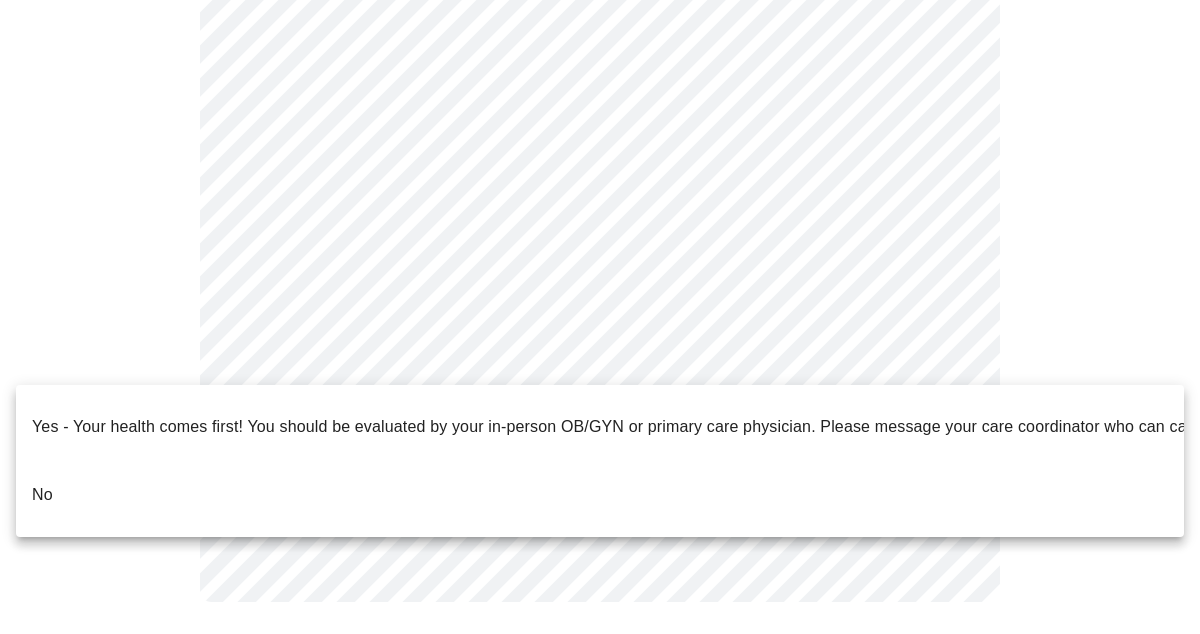 click on "MyMenopauseRx Appointments Messaging Labs Uploads Medications Community Refer a Friend Hi [FIRST] Intake Questions for Fri, Aug 8th 2025 @ 10:00am-10:20am 1 / 13 Settings Billing Invoices Log out Yes - Your health comes first! You should be evaluated by your in-person OB/GYN or primary care physician. Please message your care coordinator who can cancel your appointment.
No" at bounding box center (600, -272) 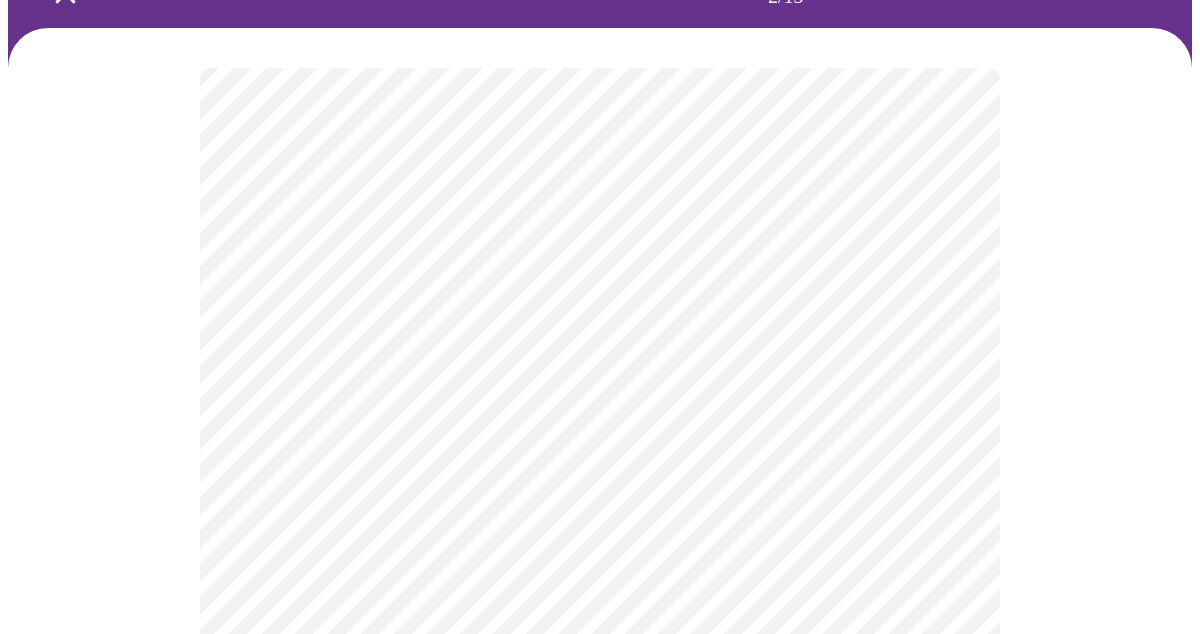 scroll, scrollTop: 146, scrollLeft: 0, axis: vertical 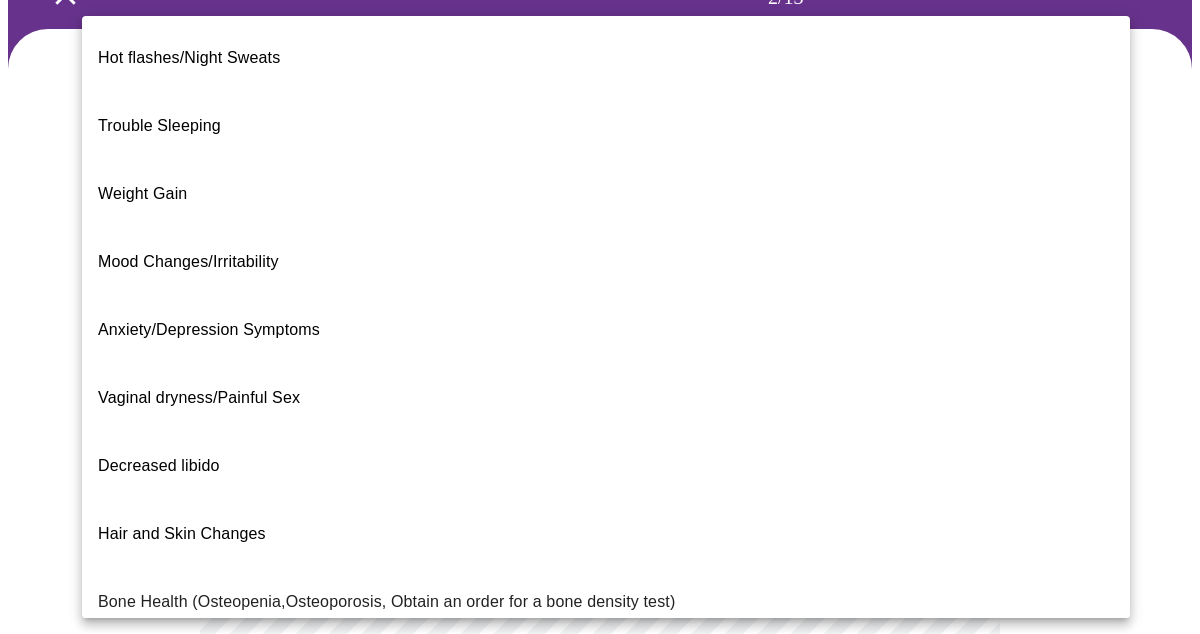 click on "MyMenopauseRx Appointments Messaging Labs Uploads Medications Community Refer a Friend Hi [FIRST] Intake Questions for Fri, Aug 8th 2025 @ 10:00am-10:20am 2 / 13 Settings Billing Invoices Log out Hot flashes/Night Sweats
Trouble Sleeping
Weight Gain
Mood Changes/Irritability
Anxiety/Depression Symptoms
Vaginal dryness/Painful Sex
Decreased libido
Hair and Skin Changes
Bone Health (Osteopenia,Osteoporosis, Obtain an order for a bone density test)
Metabolic Health (Pre-diabetes, Elevated Cholesterol, Vitamin D, Abnormal Lab Testing, Obtain an order for a Coronary Calcium Heart Scan)
Period Problems
Postmenopausal Bleeding
Orgasms are weak
UTI Symptoms
Vaginal Infection
Herpes (oral, genital)
STD Testing
I feel great - just need a refill.
Other" at bounding box center [600, 477] 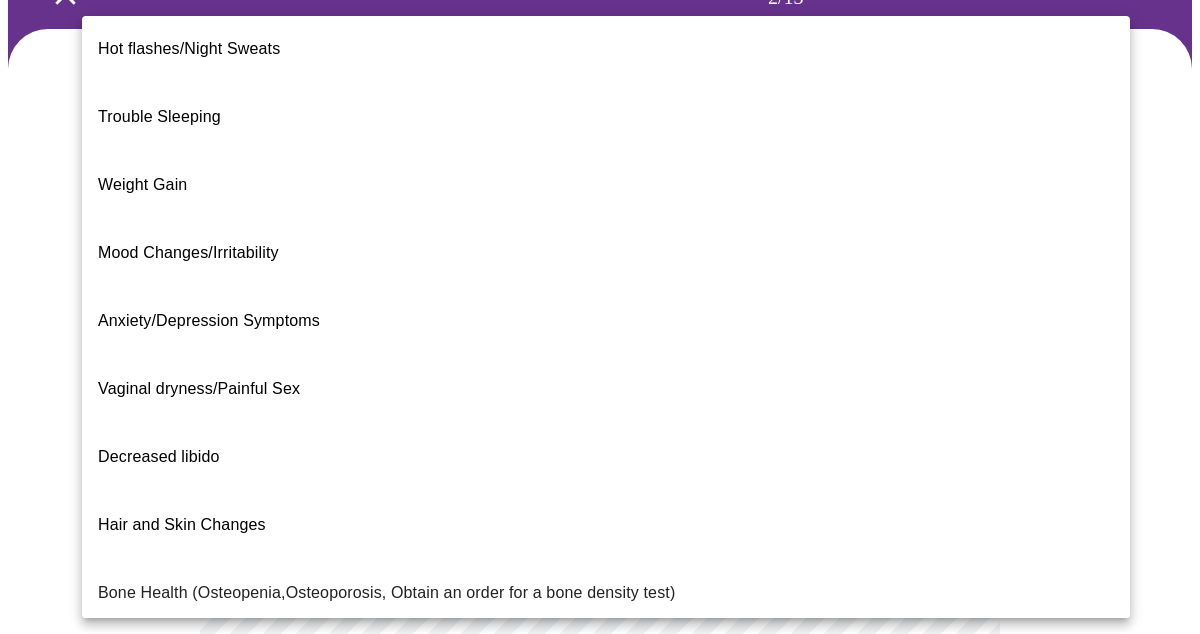 scroll, scrollTop: 0, scrollLeft: 0, axis: both 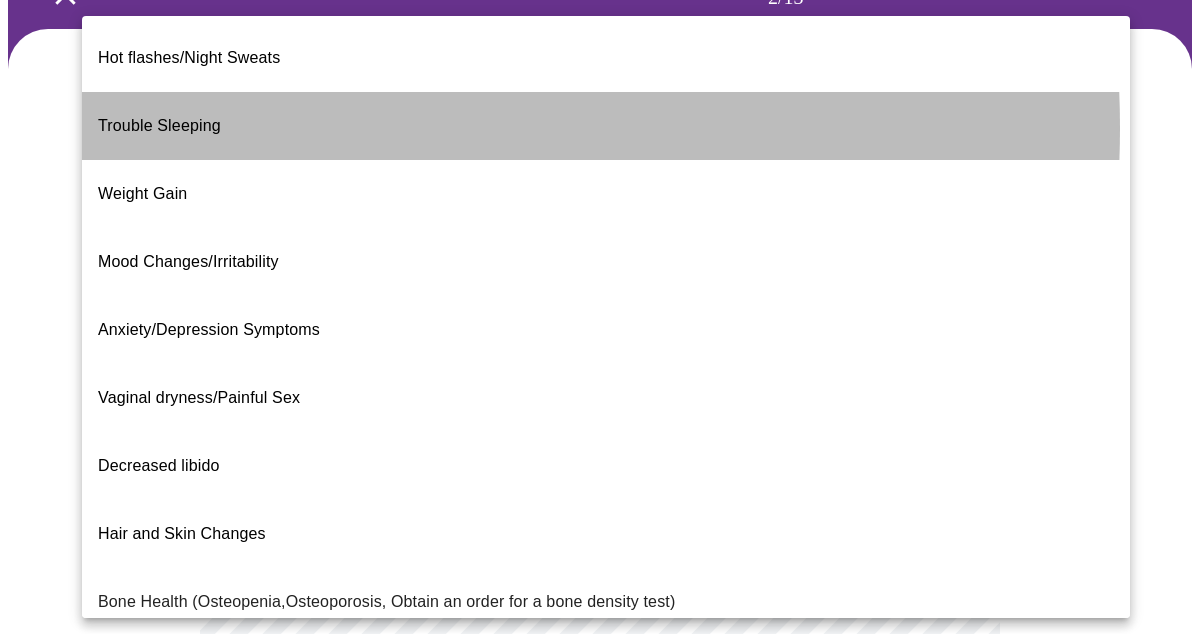 click on "Trouble Sleeping" at bounding box center (606, 126) 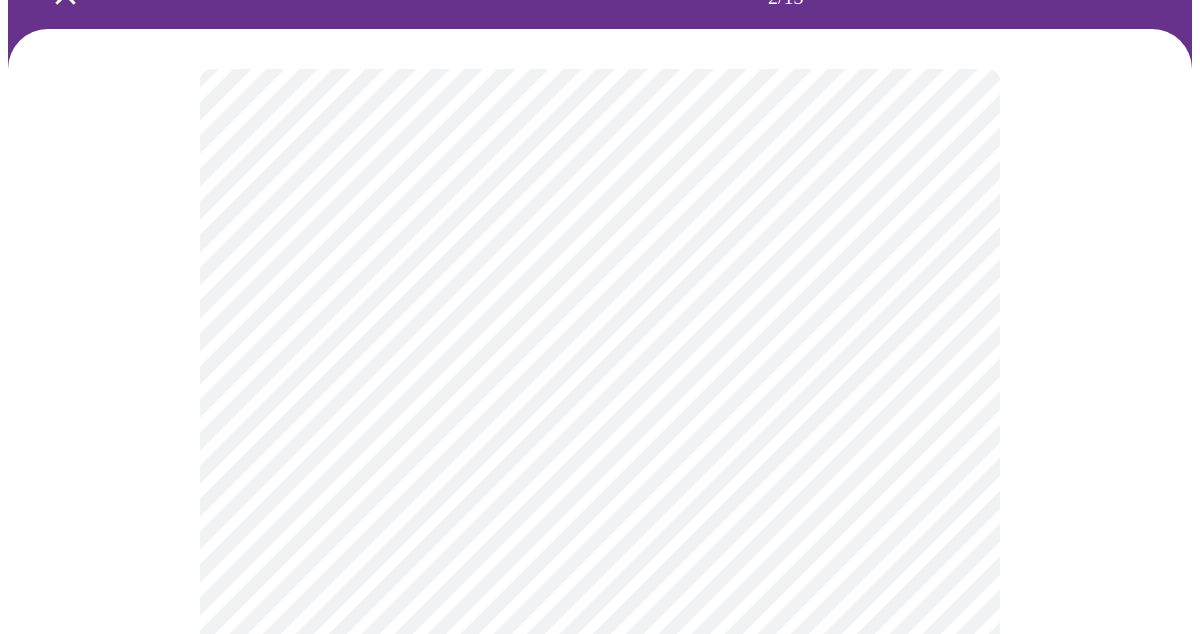 click on "MyMenopauseRx Appointments Messaging Labs Uploads Medications Community Refer a Friend Hi [FIRST] Intake Questions for Fri, Aug 8th 2025 @ 10:00am-10:20am 2 / 13 Settings Billing Invoices Log out" at bounding box center [600, 471] 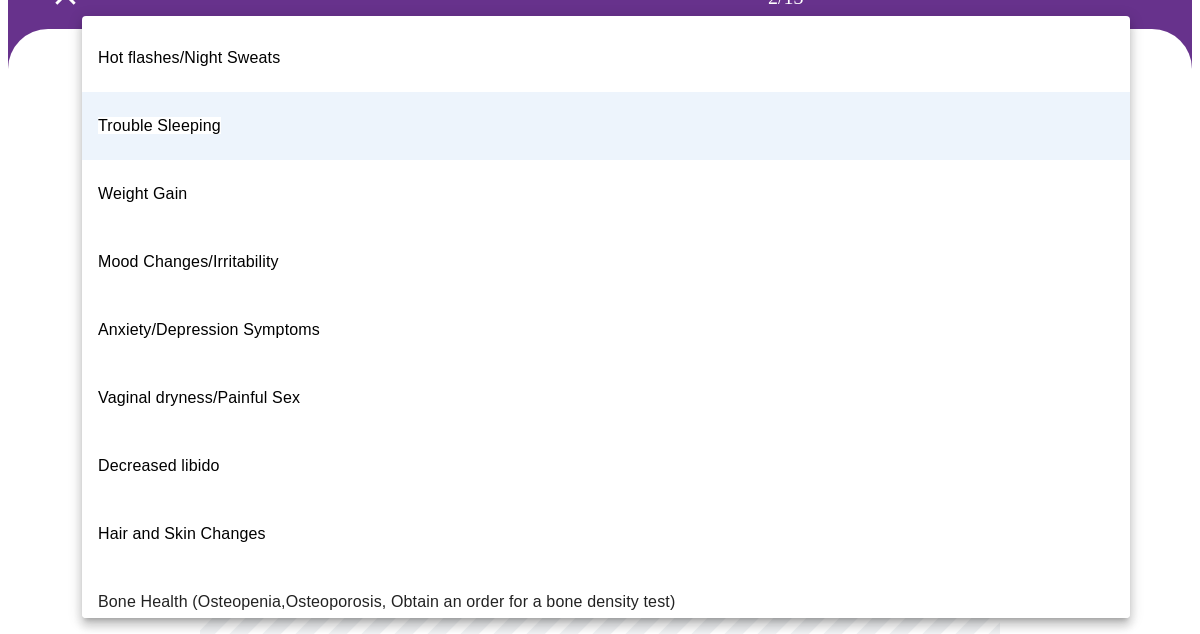 click on "Hair and Skin Changes" at bounding box center [182, 533] 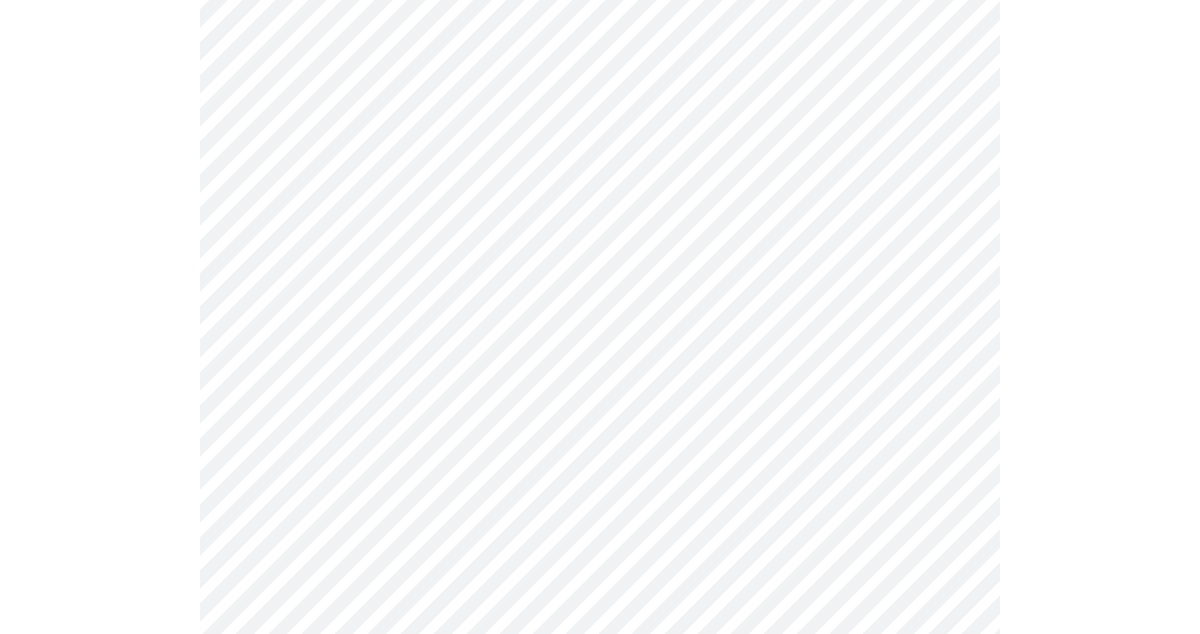 scroll, scrollTop: 216, scrollLeft: 0, axis: vertical 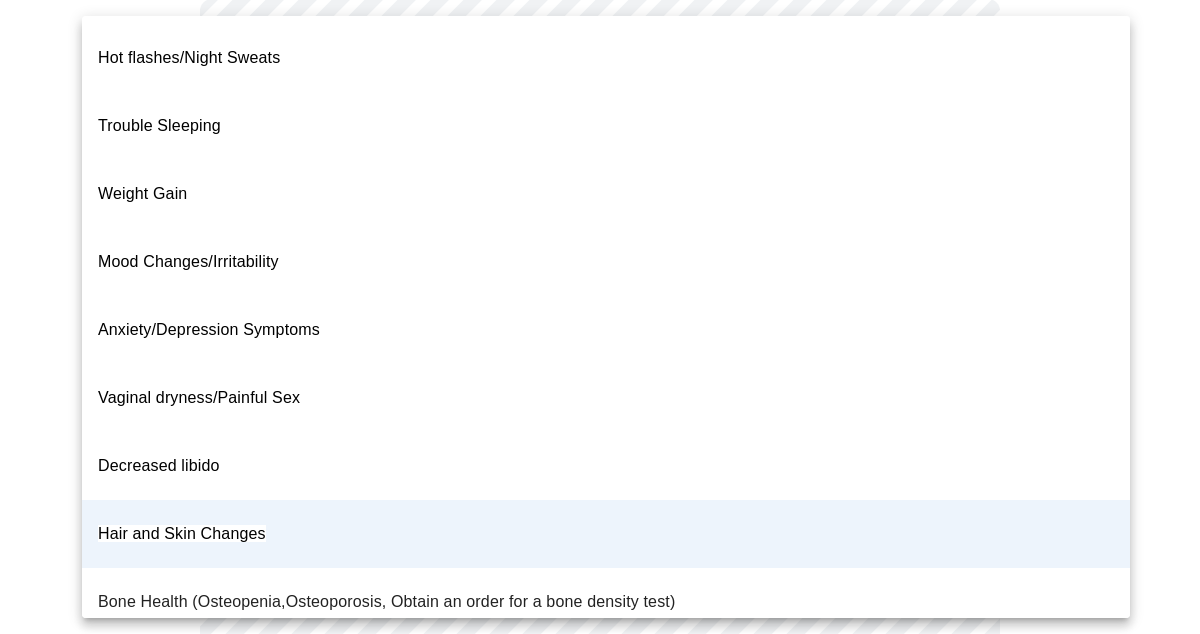 click on "MyMenopauseRx Appointments Messaging Labs Uploads Medications Community Refer a Friend Hi [FIRST] Intake Questions for Fri, Aug 8th 2025 @ 10:00am-10:20am 2 / 13 Settings Billing Invoices Log out Hot flashes/Night Sweats
Trouble Sleeping
Weight Gain
Mood Changes/Irritability
Anxiety/Depression Symptoms
Vaginal dryness/Painful Sex
Decreased libido
Hair and Skin Changes
Bone Health (Osteopenia,Osteoporosis, Obtain an order for a bone density test)
Metabolic Health (Pre-diabetes, Elevated Cholesterol, Vitamin D, Abnormal Lab Testing, Obtain an order for a Coronary Calcium Heart Scan)
Period Problems
Postmenopausal Bleeding
Orgasms are weak
UTI Symptoms
Vaginal Infection
Herpes (oral, genital)
STD Testing
I feel great - just need a refill.
Other" at bounding box center [600, 401] 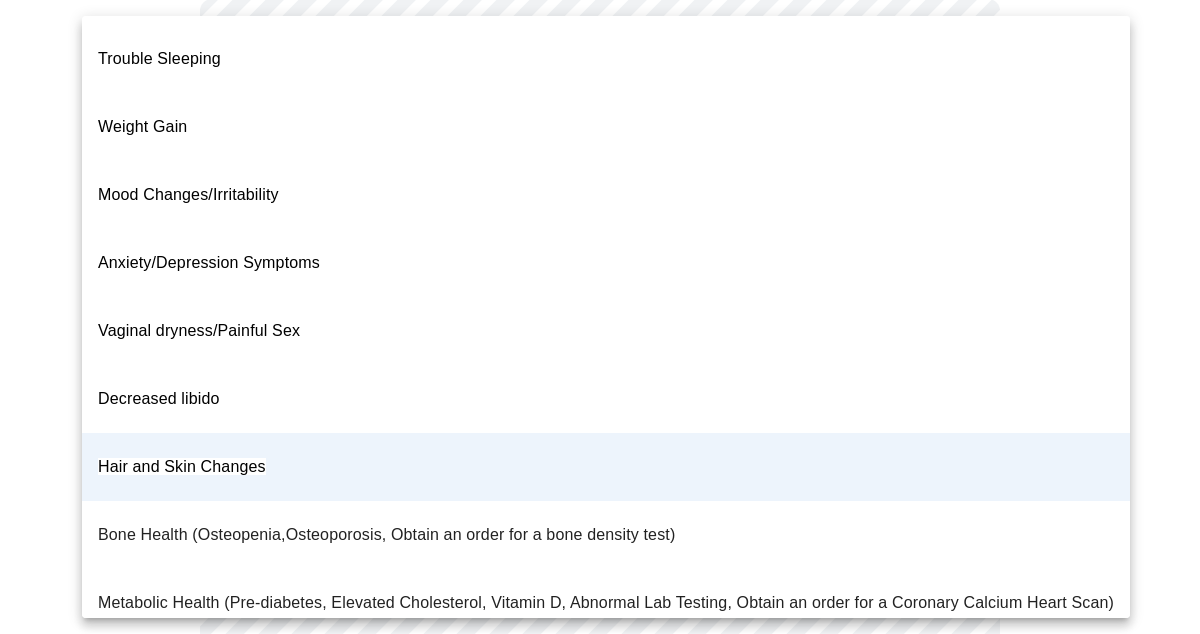 scroll, scrollTop: 0, scrollLeft: 0, axis: both 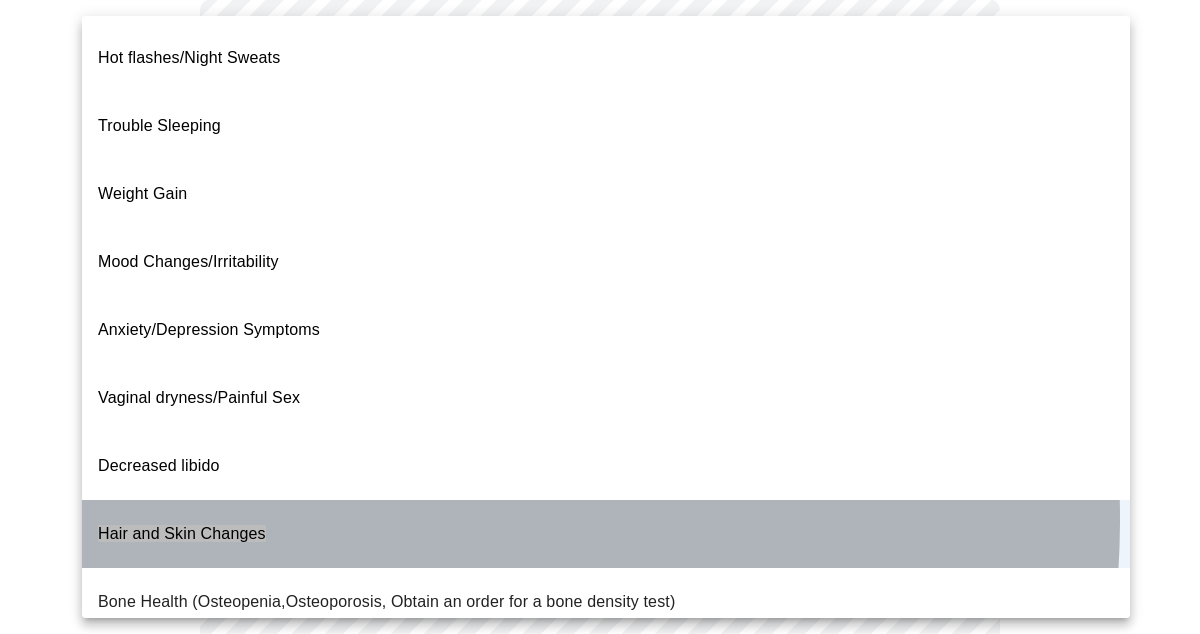 click on "Hair and Skin Changes" at bounding box center (606, 534) 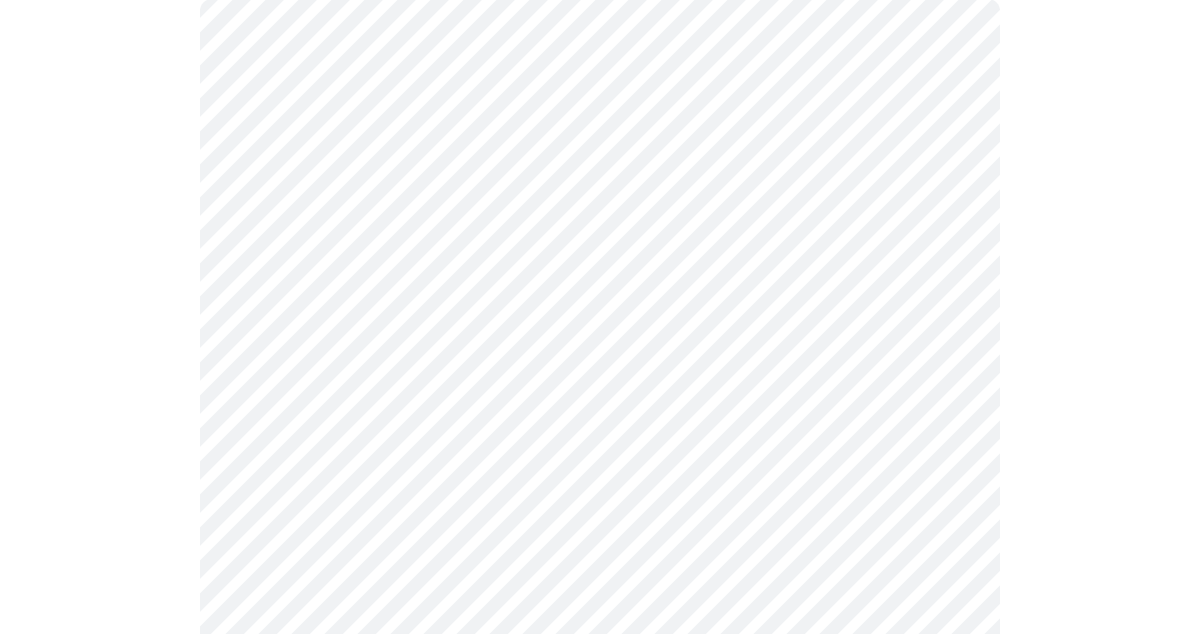 click on "MyMenopauseRx Appointments Messaging Labs Uploads Medications Community Refer a Friend Hi [FIRST] Intake Questions for Fri, Aug 8th 2025 @ 10:00am-10:20am 2 / 13 Settings Billing Invoices Log out" at bounding box center (600, 401) 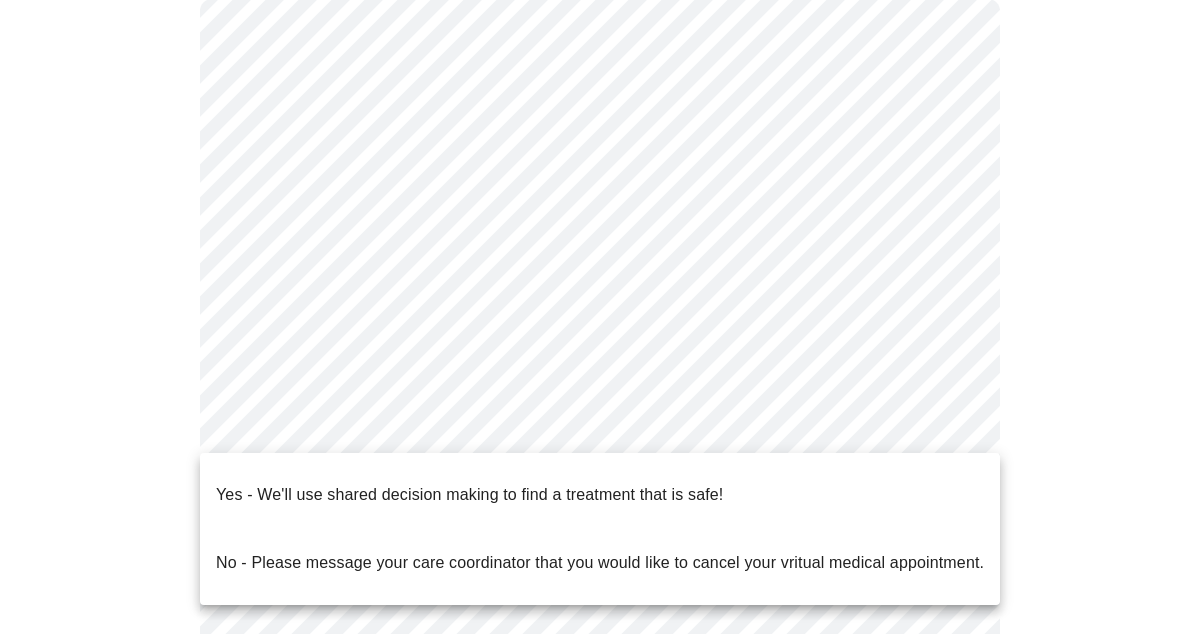 click on "Yes - We'll use shared decision making to find a treatment that is safe!" at bounding box center [469, 495] 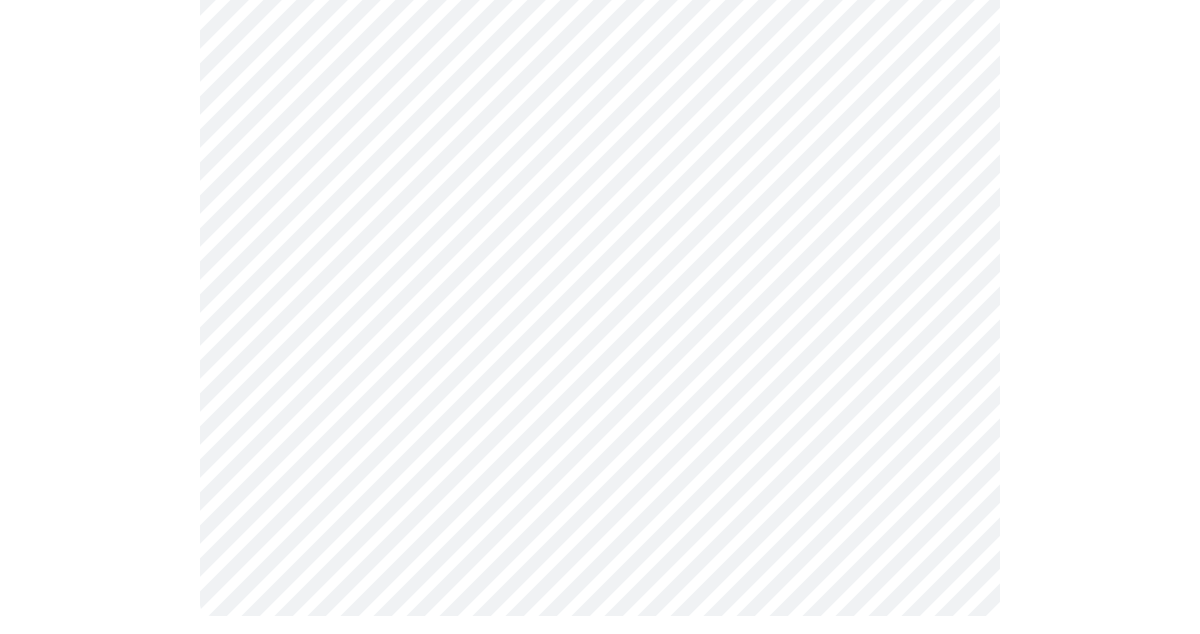 scroll, scrollTop: 0, scrollLeft: 0, axis: both 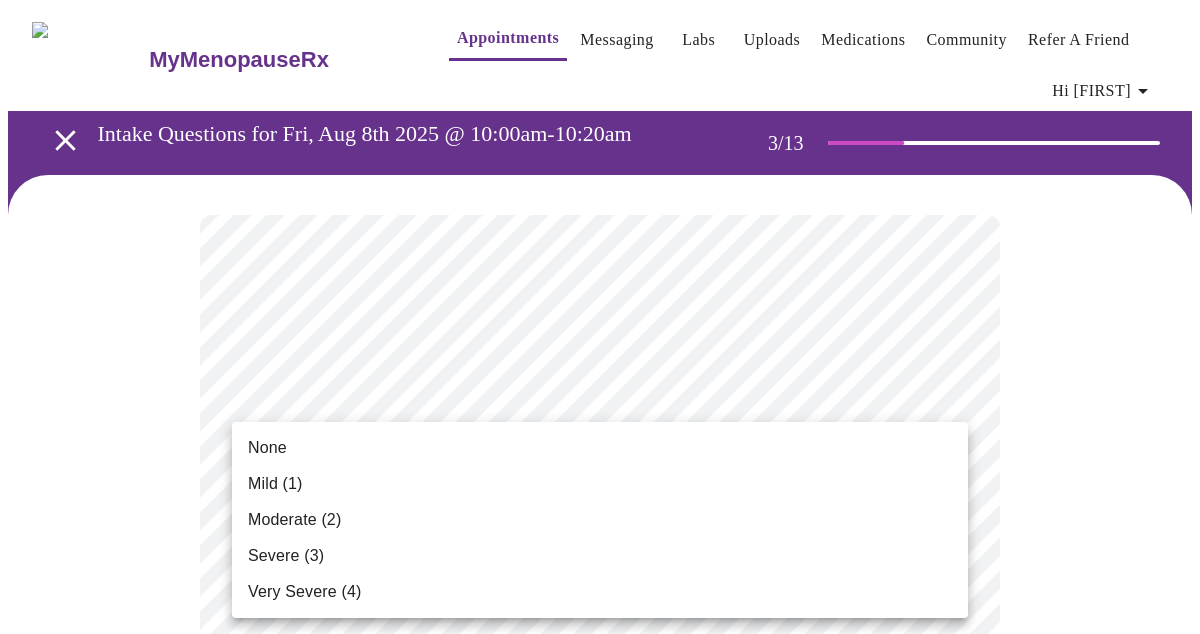 click on "MyMenopauseRx Appointments Messaging Labs Uploads Medications Community Refer a Friend Hi [FIRST] Intake Questions for Fri, Aug 8th 2025 @ 10:00am-10:20am 3 / 13 Settings Billing Invoices Log out None Mild (1) Moderate (2) Severe (3) Very Severe (4)" at bounding box center [600, 1373] 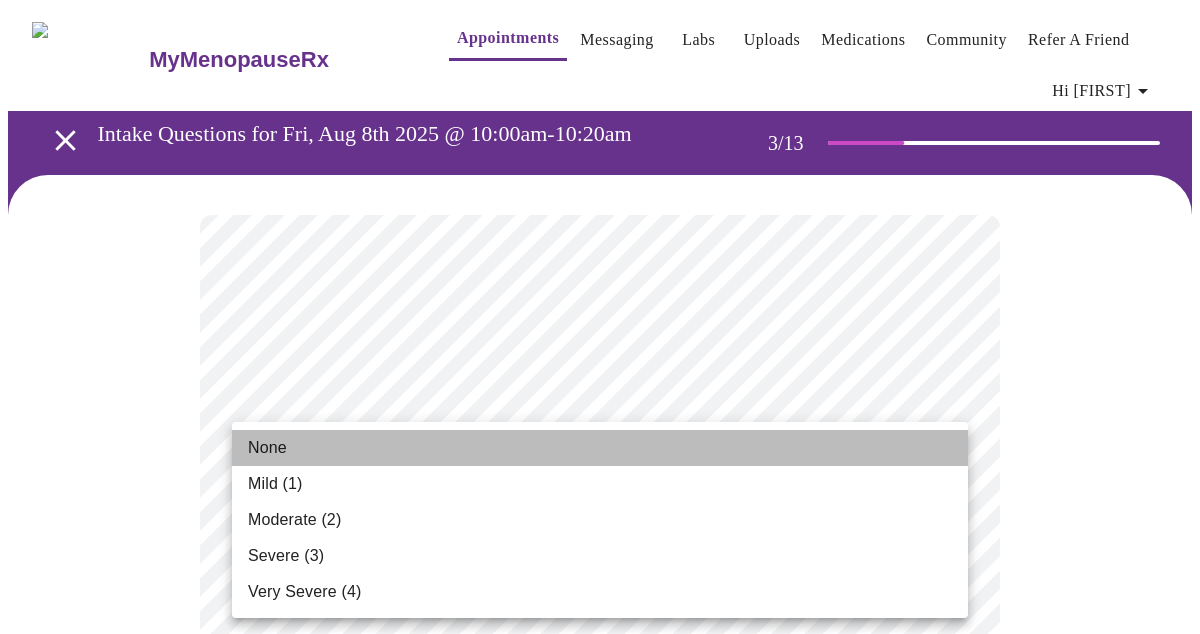 click on "None" at bounding box center (267, 448) 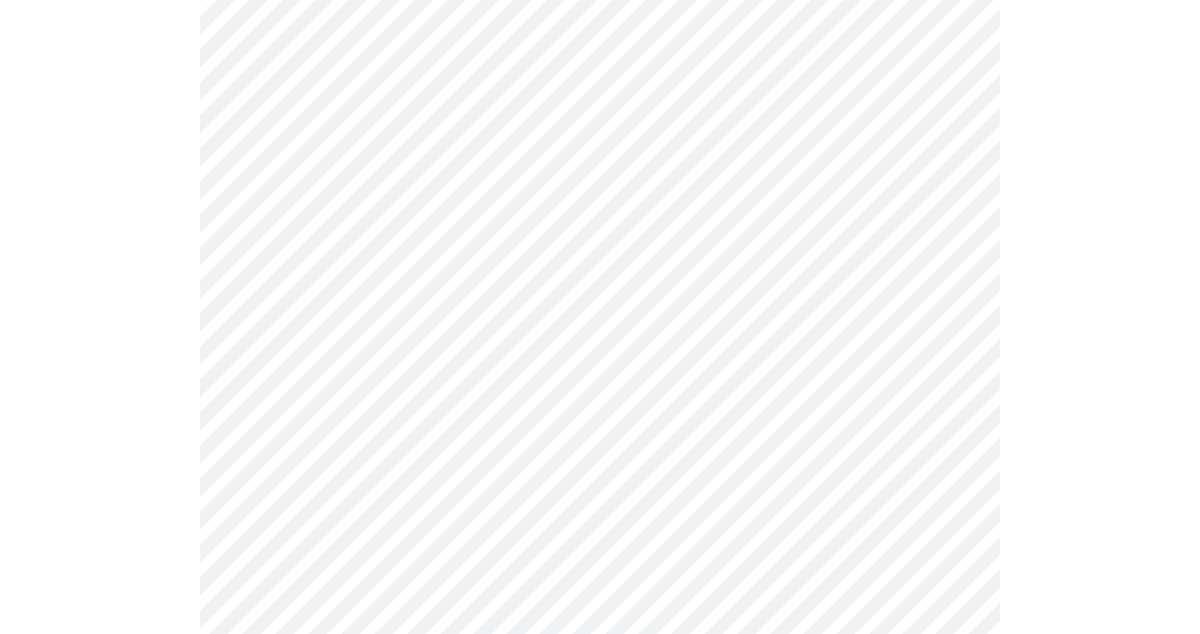 scroll, scrollTop: 266, scrollLeft: 0, axis: vertical 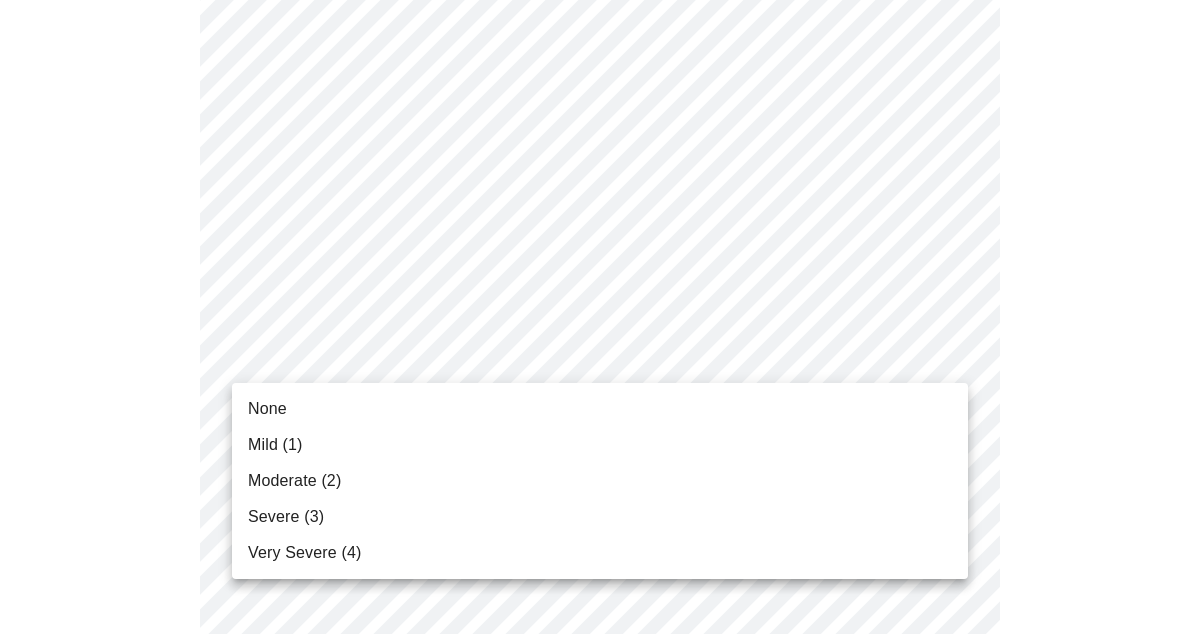 click on "MyMenopauseRx Appointments Messaging Labs Uploads Medications Community Refer a Friend Hi [FIRST] Intake Questions for Fri, Aug 8th 2025 @ 10:00am-10:20am 3 / 13 Settings Billing Invoices Log out None Mild (1) Moderate (2) Severe (3) Very Severe (4)" at bounding box center [600, 1072] 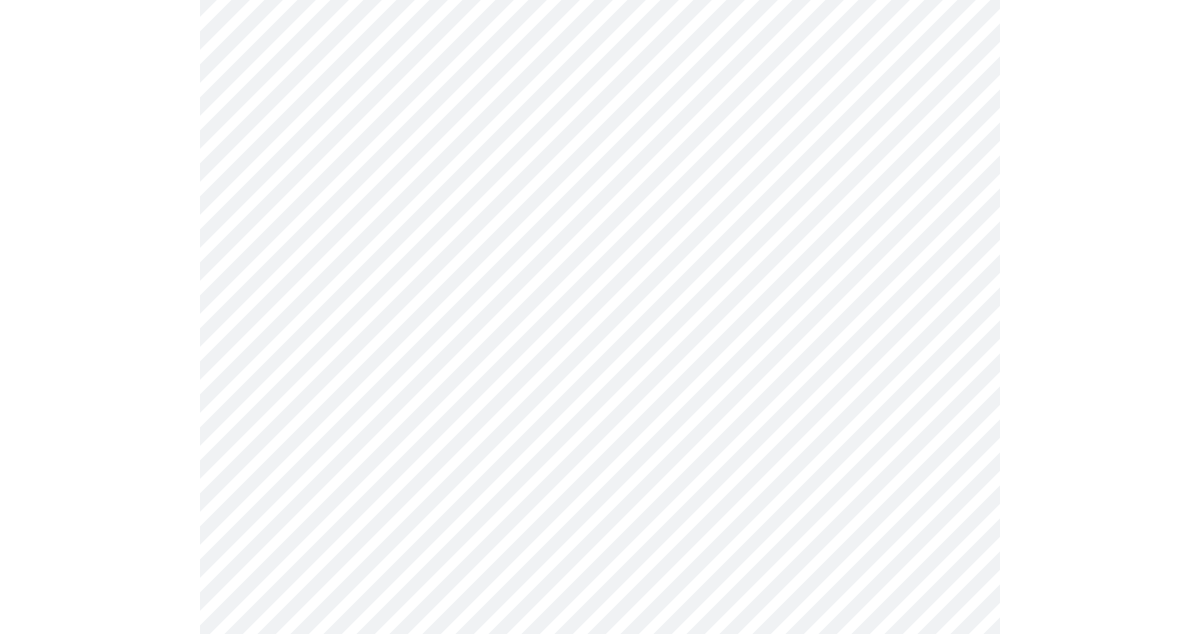 scroll, scrollTop: 362, scrollLeft: 0, axis: vertical 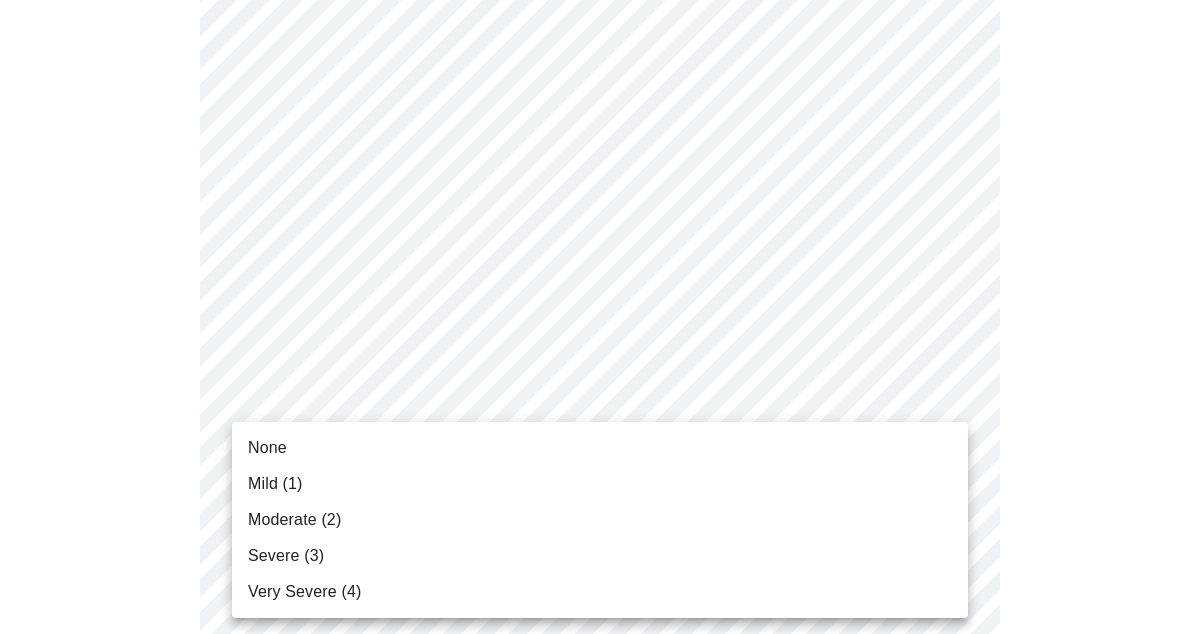 click on "MyMenopauseRx Appointments Messaging Labs Uploads Medications Community Refer a Friend Hi [FIRST] Intake Questions for Fri, Aug 8th 2025 @ 10:00am-10:20am 3 / 13 Settings Billing Invoices Log out None Mild (1) Moderate (2) Severe (3) Very Severe (4)" at bounding box center [600, 962] 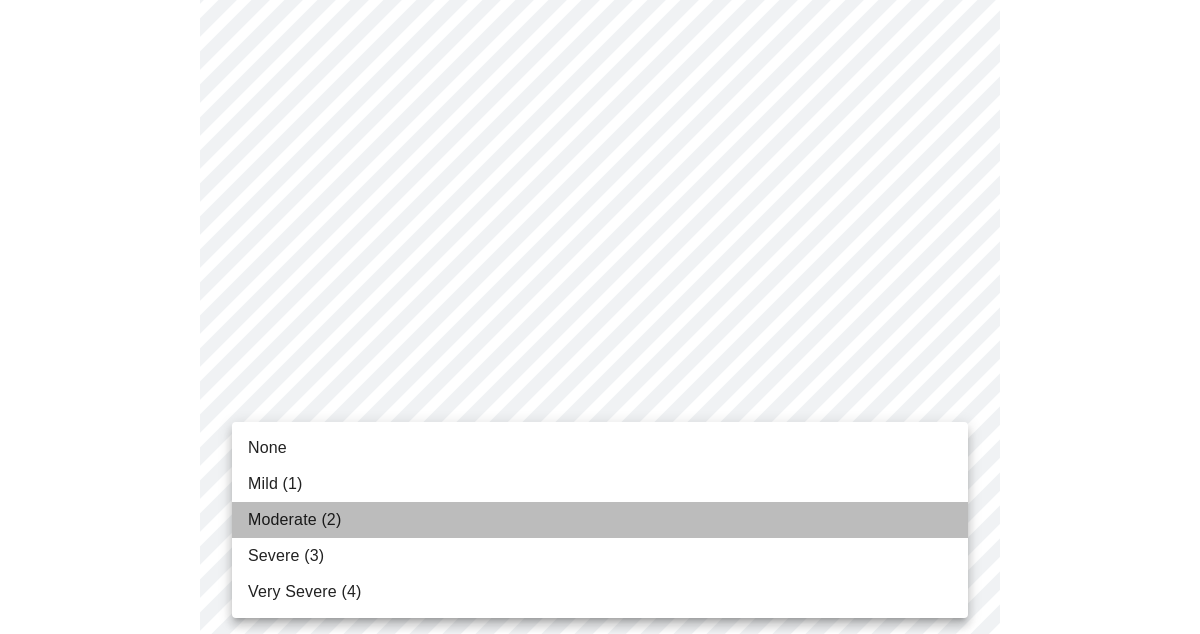 click on "Moderate (2)" at bounding box center (294, 520) 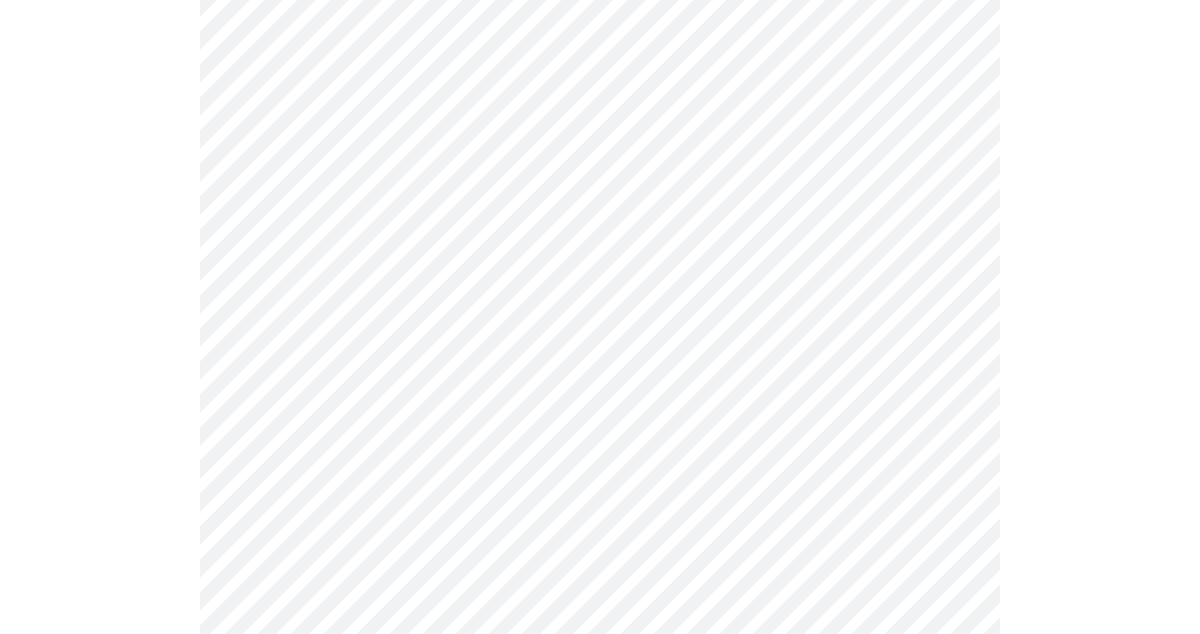 scroll, scrollTop: 550, scrollLeft: 0, axis: vertical 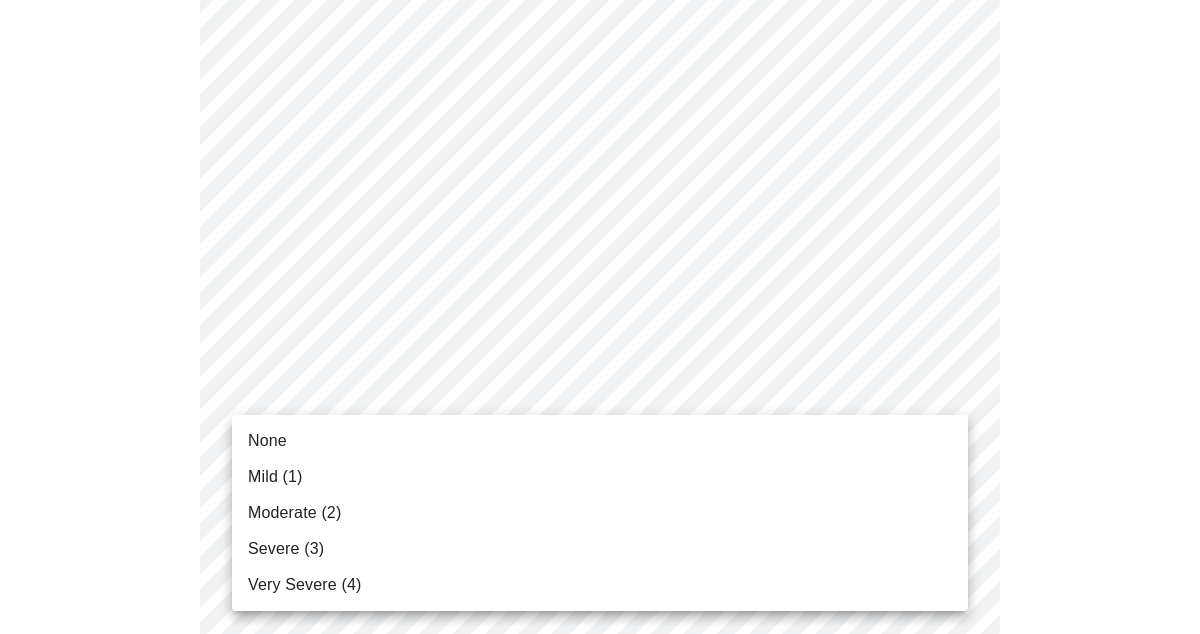 click on "MyMenopauseRx Appointments Messaging Labs Uploads Medications Community Refer a Friend Hi [FIRST] Intake Questions for Fri, Aug 8th 2025 @ 10:00am-10:20am 3 / 13 Settings Billing Invoices Log out None Mild (1) Moderate (2) Severe (3) Very Severe (4)" at bounding box center (600, 760) 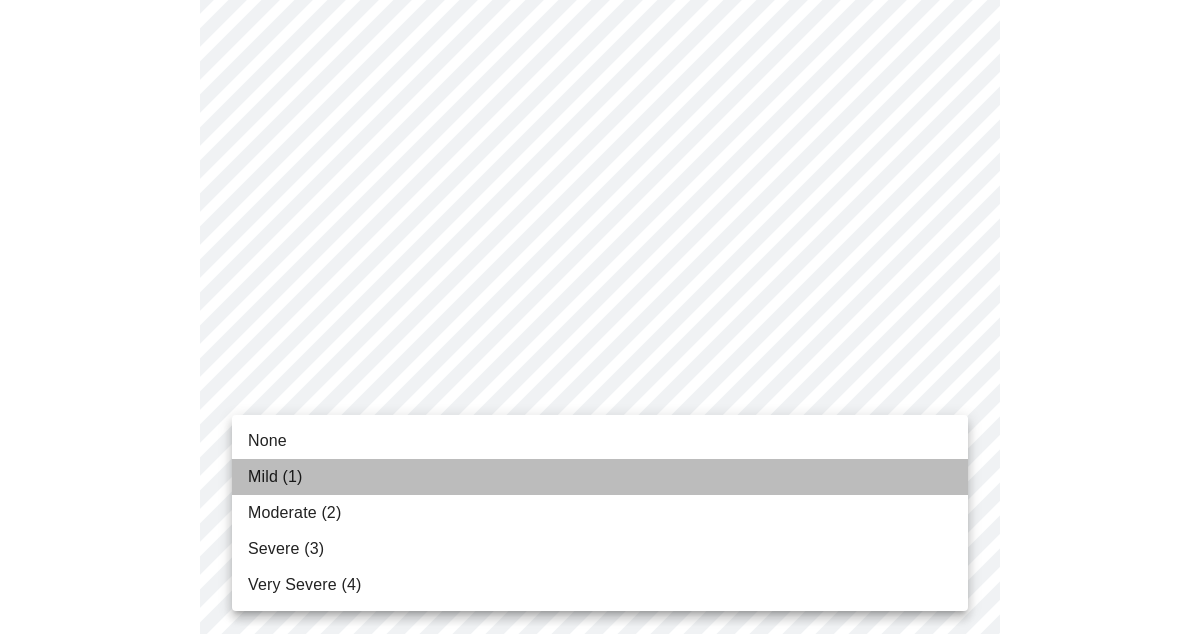 click on "Mild (1)" at bounding box center (600, 477) 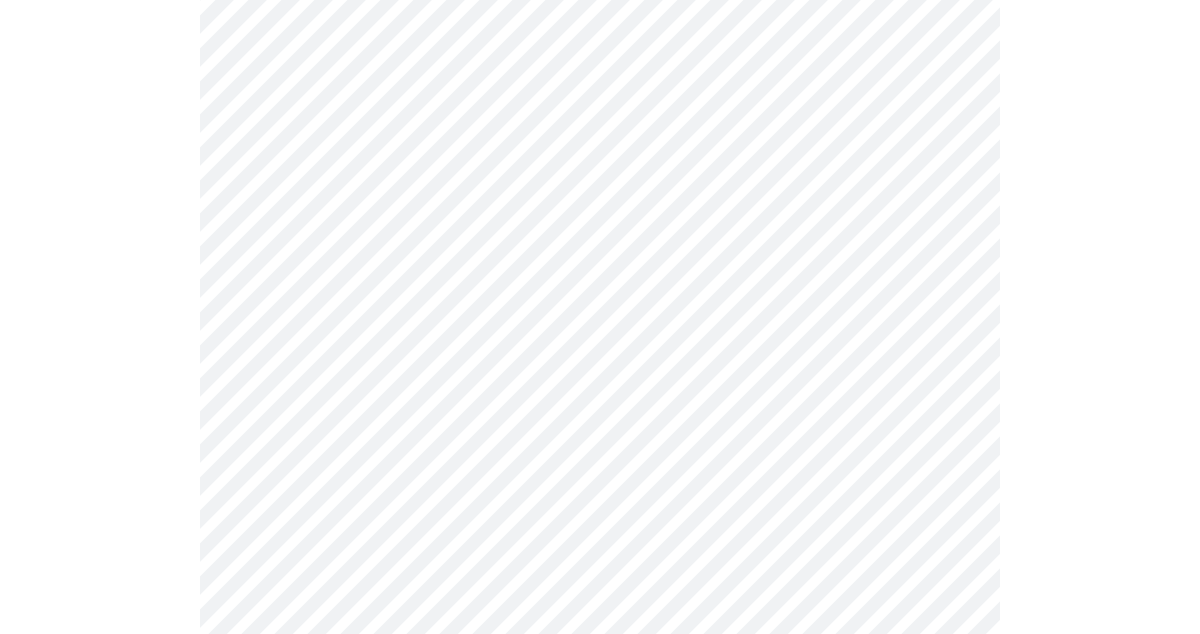 scroll, scrollTop: 740, scrollLeft: 0, axis: vertical 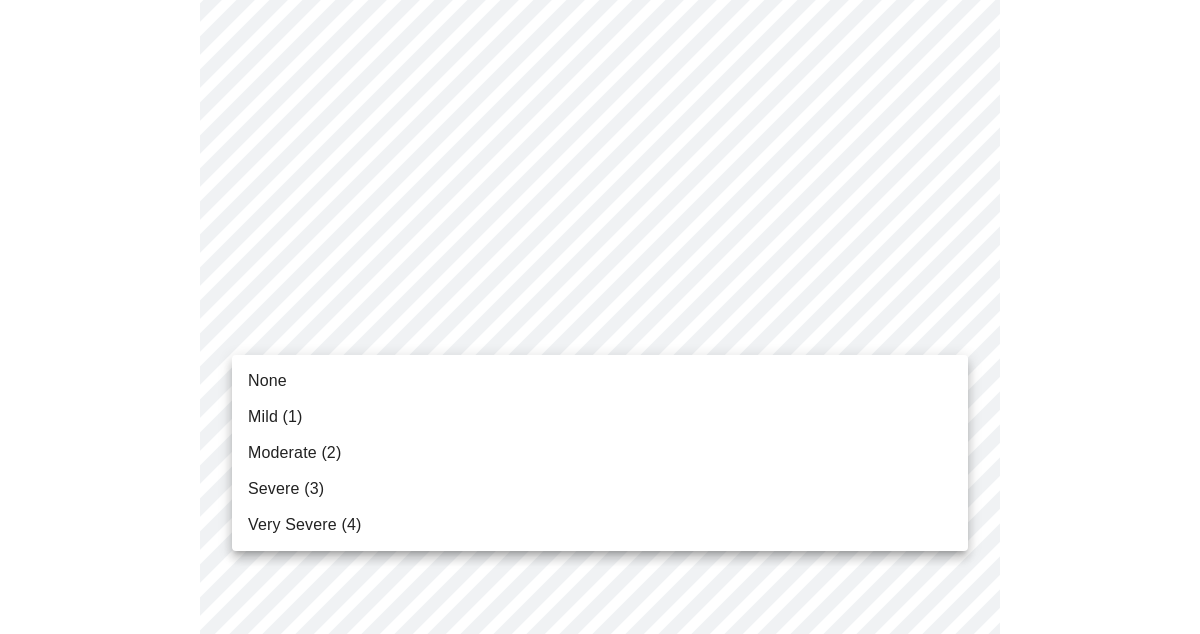 click on "MyMenopauseRx Appointments Messaging Labs Uploads Medications Community Refer a Friend Hi [FIRST] Intake Questions for Fri, Aug 8th 2025 @ 10:00am-10:20am 3 / 13 Settings Billing Invoices Log out None Mild (1) Moderate (2) Severe (3) Very Severe (4)" at bounding box center (600, 556) 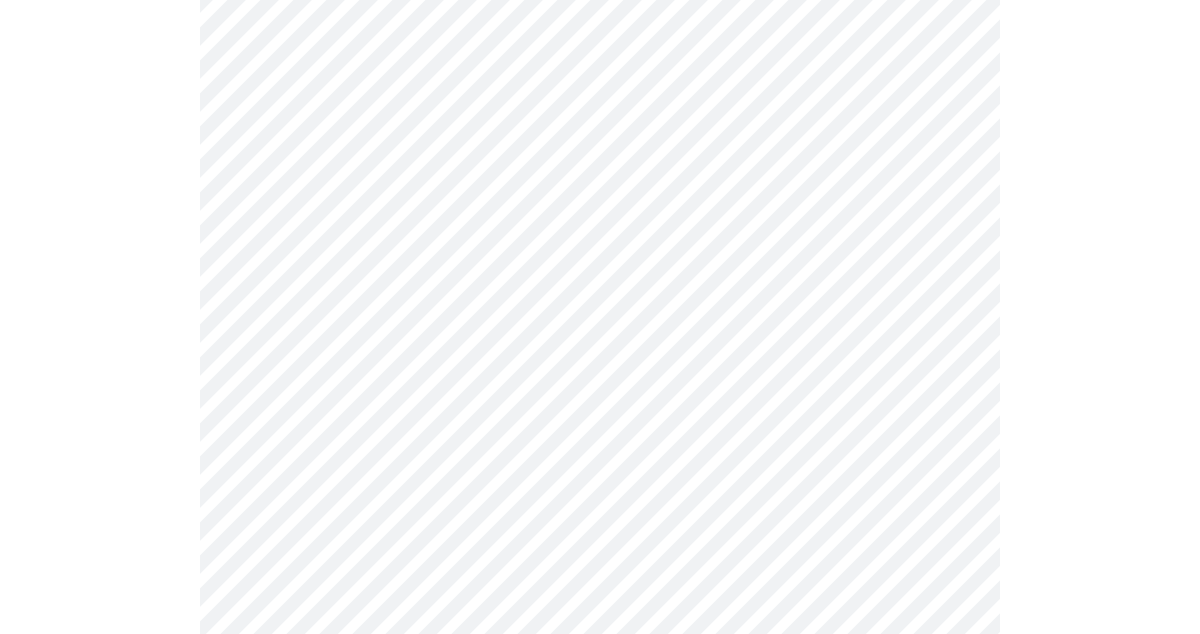 scroll, scrollTop: 972, scrollLeft: 0, axis: vertical 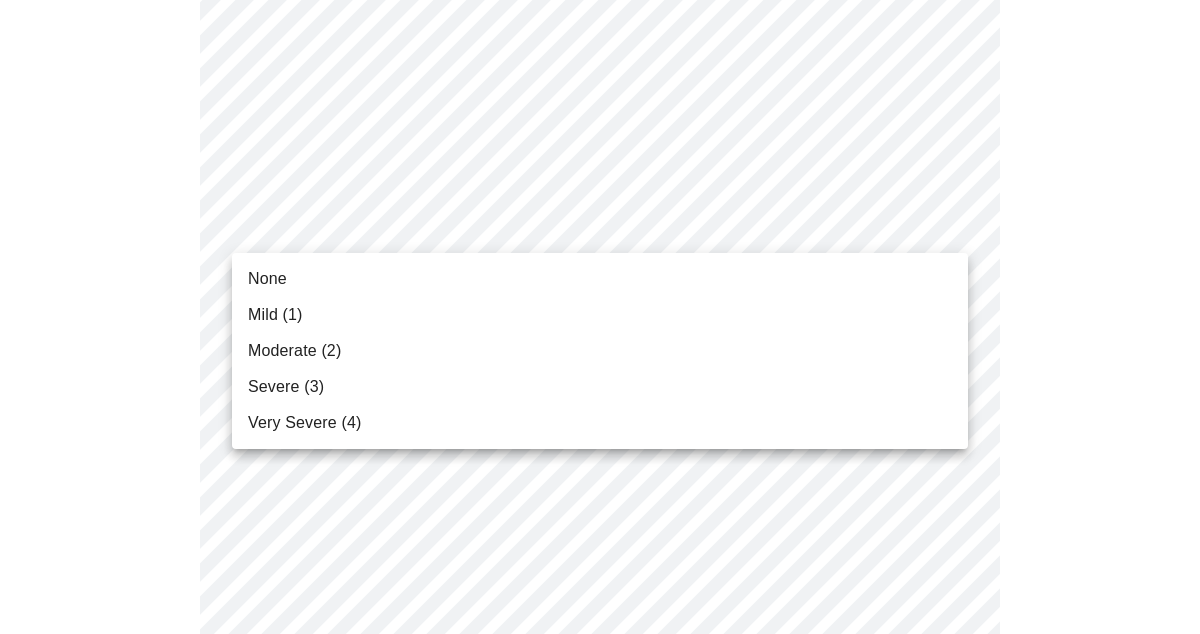 click on "MyMenopauseRx Appointments Messaging Labs Uploads Medications Community Refer a Friend Hi [FIRST] Intake Questions for Fri, Aug 8th 2025 @ 10:00am-10:20am 3 / 13 Settings Billing Invoices Log out None Mild (1) Moderate (2) Severe (3) Very Severe (4)" at bounding box center (600, 310) 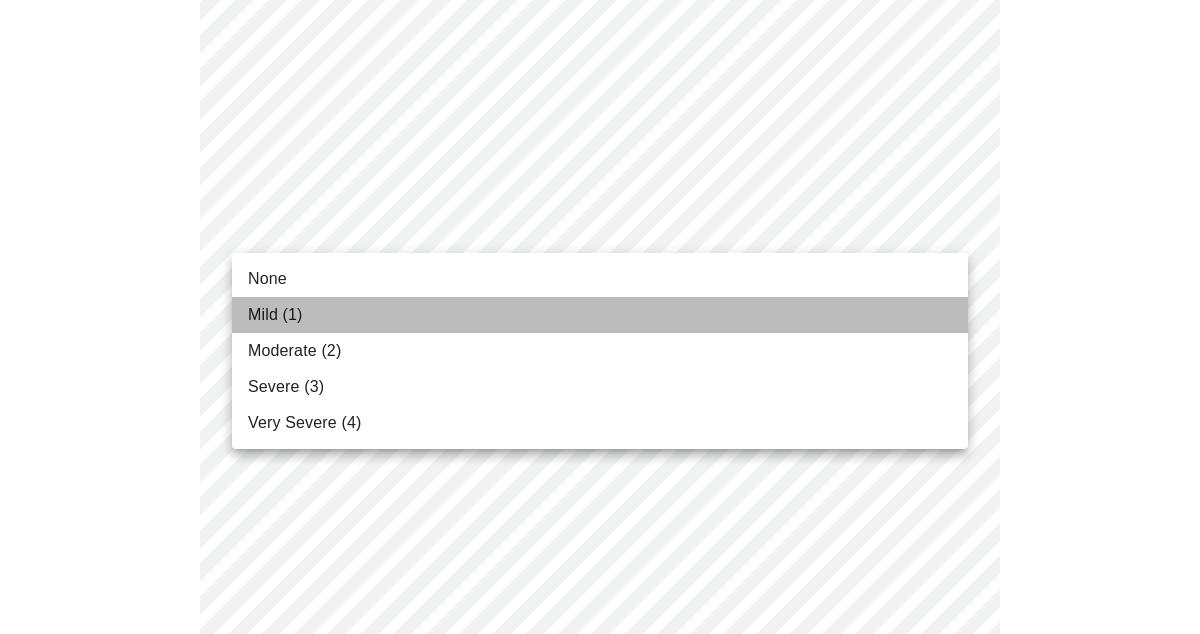 click on "Mild (1)" at bounding box center [600, 315] 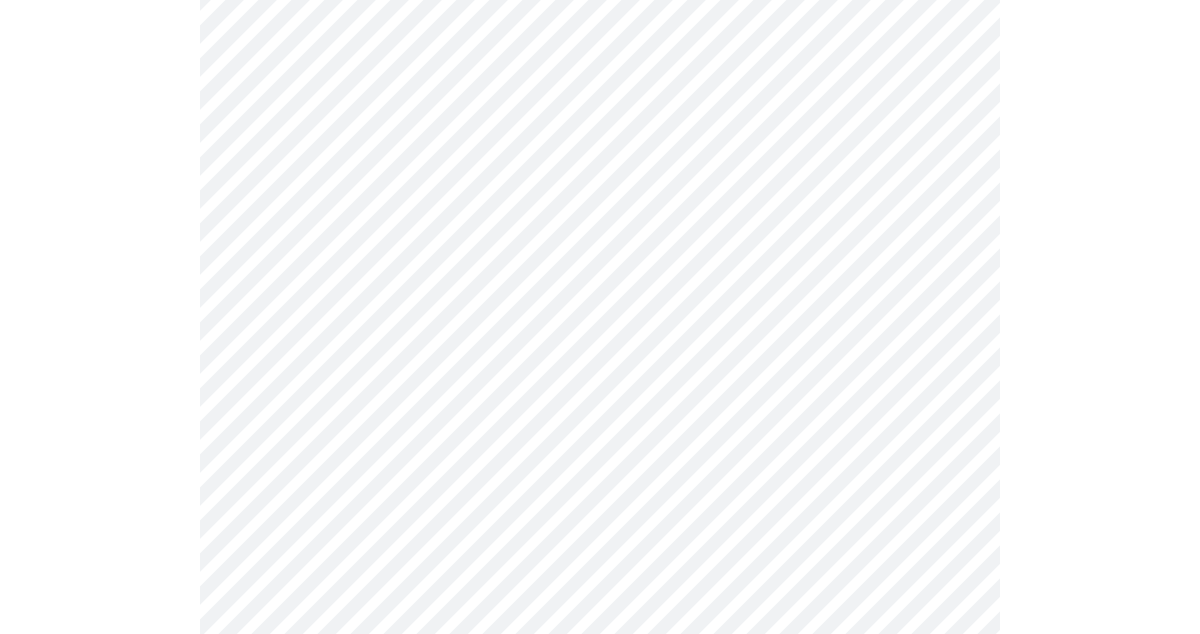 scroll, scrollTop: 1223, scrollLeft: 0, axis: vertical 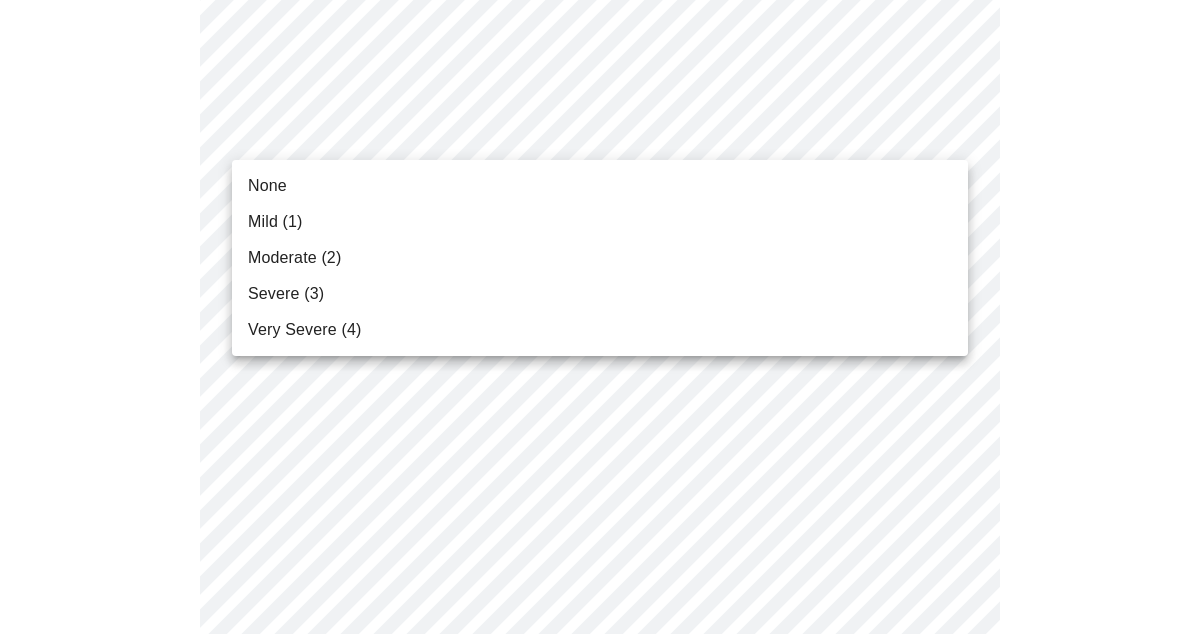click on "MyMenopauseRx Appointments Messaging Labs Uploads Medications Community Refer a Friend Hi [FIRST] Intake Questions for Fri, Aug 8th 2025 @ 10:00am-10:20am 3 / 13 Settings Billing Invoices Log out None Mild (1) Moderate (2) Severe (3) Very Severe (4)" at bounding box center [600, 45] 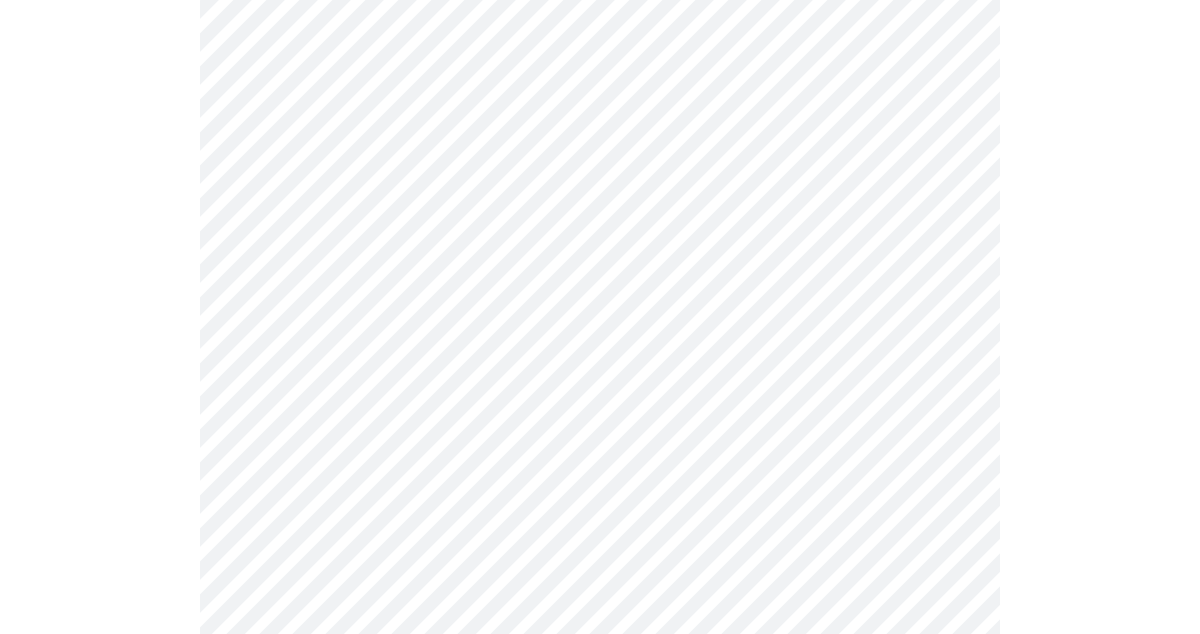 scroll, scrollTop: 1419, scrollLeft: 0, axis: vertical 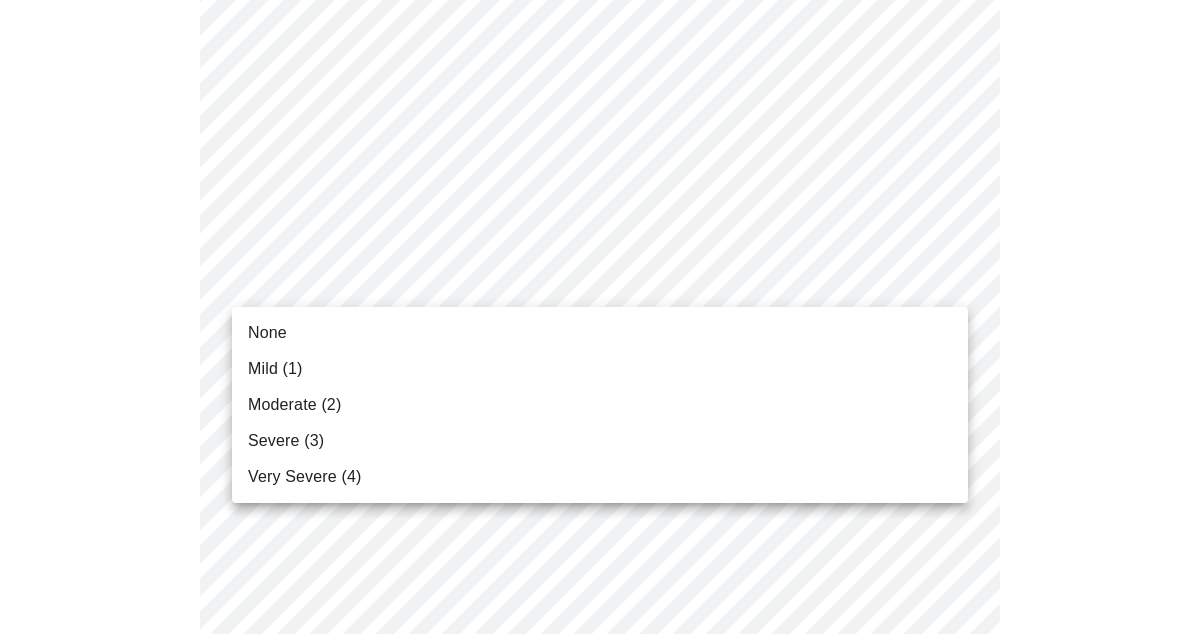 click on "MyMenopauseRx Appointments Messaging Labs Uploads Medications Community Refer a Friend Hi [FIRST] Intake Questions for Fri, Aug 8th 2025 @ 10:00am-10:20am 3 / 13 Settings Billing Invoices Log out None Mild (1) Moderate (2) Severe (3) Very Severe (4)" at bounding box center [600, -165] 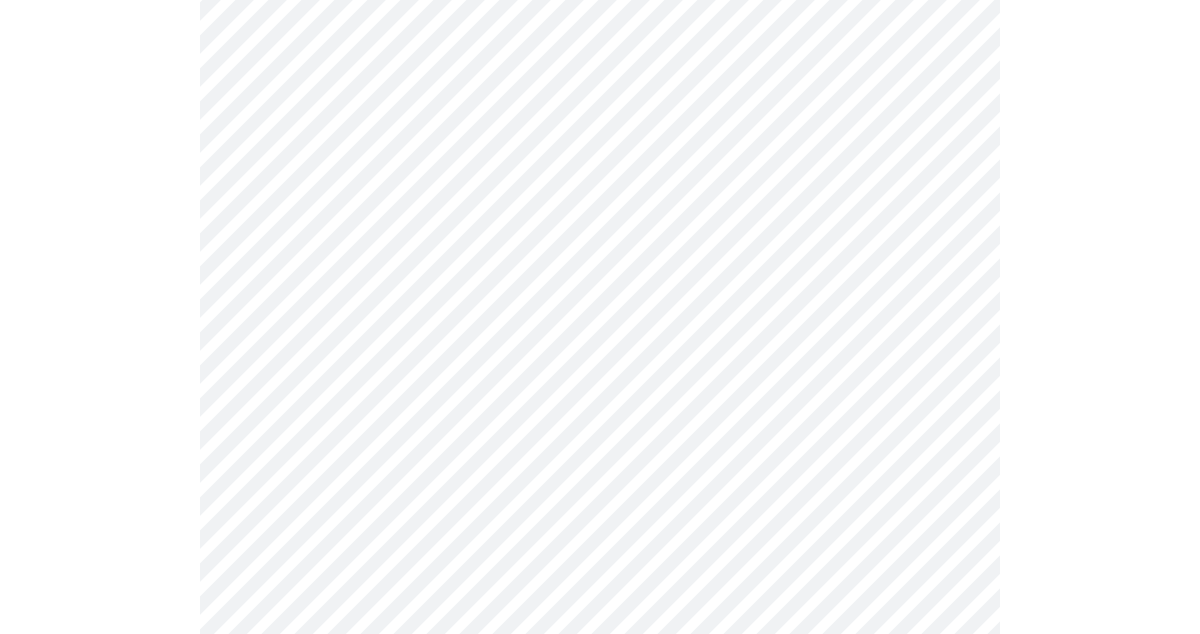 scroll, scrollTop: 1549, scrollLeft: 0, axis: vertical 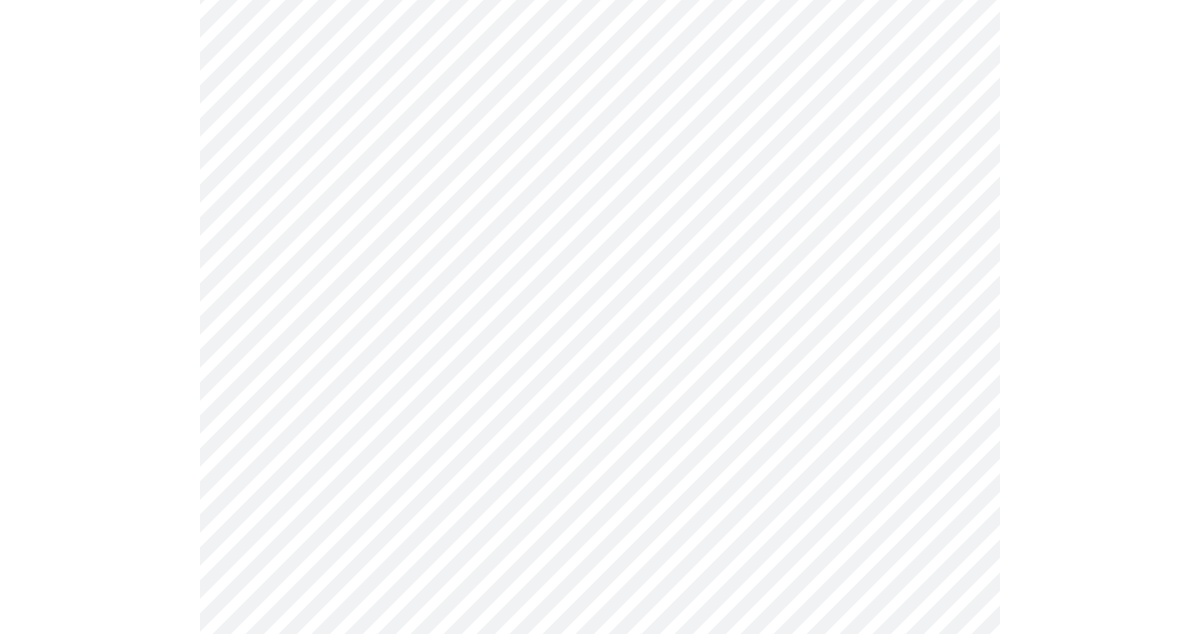 click on "MyMenopauseRx Appointments Messaging Labs Uploads Medications Community Refer a Friend Hi [FIRST] Intake Questions for Fri, Aug 8th 2025 @ 10:00am-10:20am 3 / 13 Settings Billing Invoices Log out" at bounding box center [600, -309] 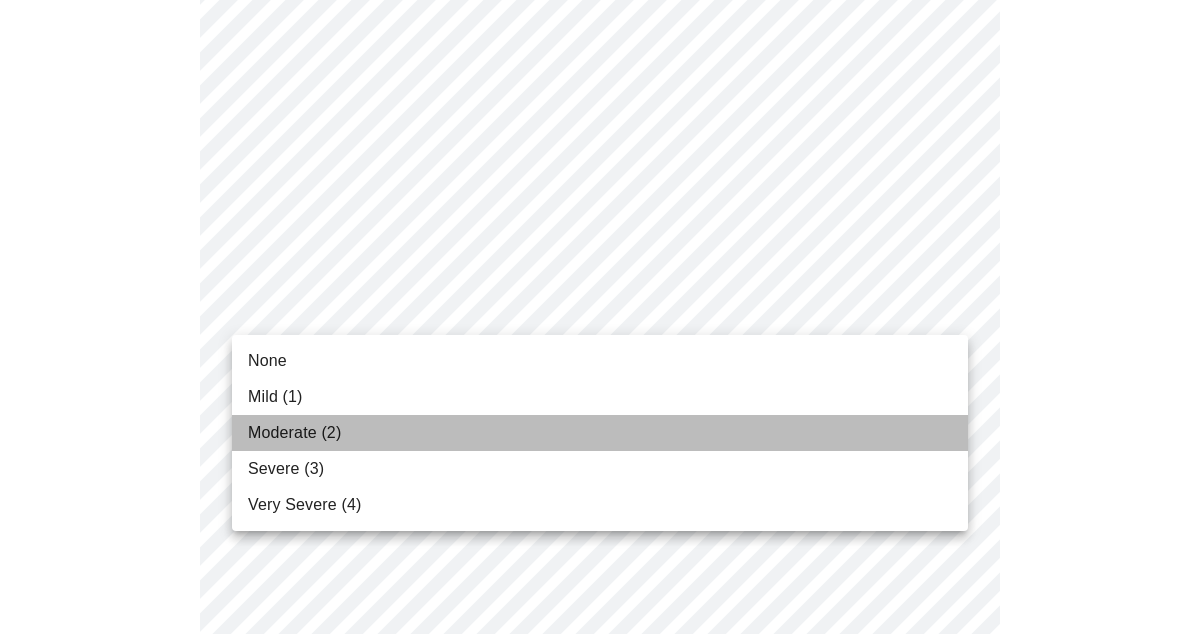 click on "Moderate (2)" at bounding box center (600, 433) 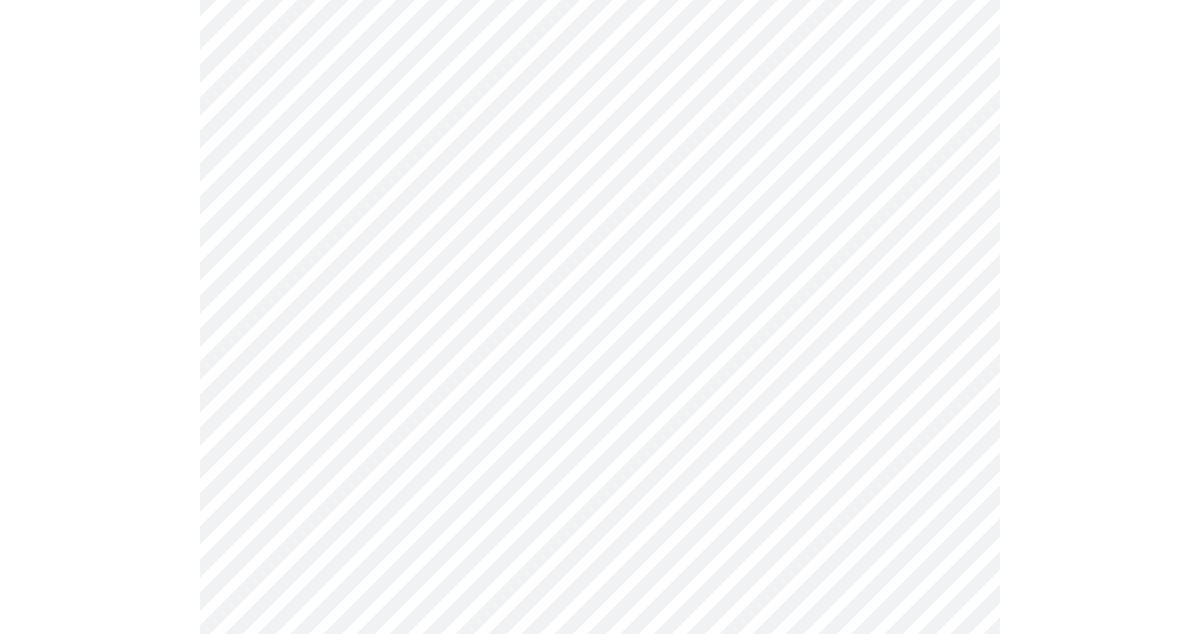 scroll, scrollTop: 1673, scrollLeft: 0, axis: vertical 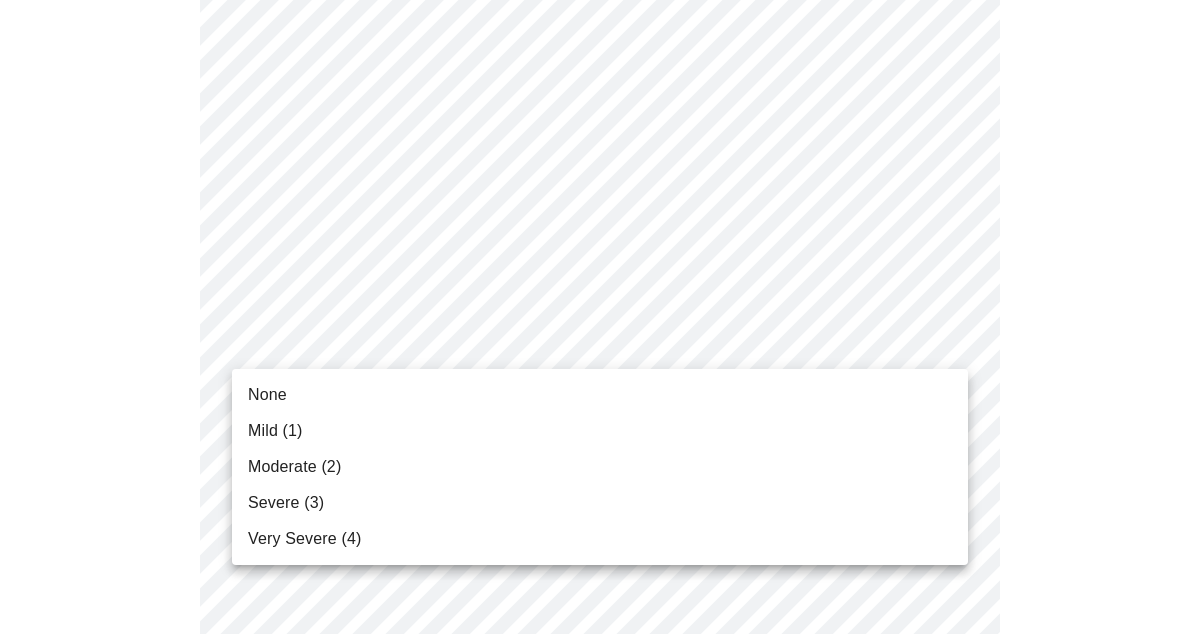 click on "MyMenopauseRx Appointments Messaging Labs Uploads Medications Community Refer a Friend Hi [FIRST] Intake Questions for Fri, Aug 8th 2025 @ 10:00am-10:20am 3 / 13 Settings Billing Invoices Log out None Mild (1) Moderate (2) Severe (3) Very Severe (4)" at bounding box center (600, -447) 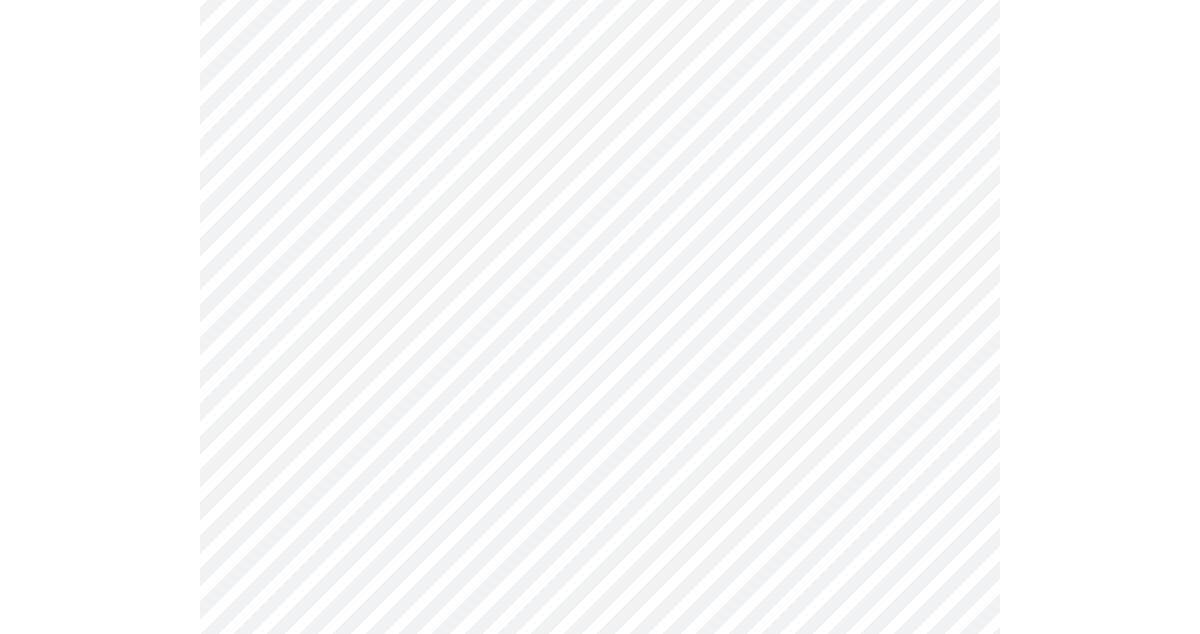 scroll, scrollTop: 1084, scrollLeft: 0, axis: vertical 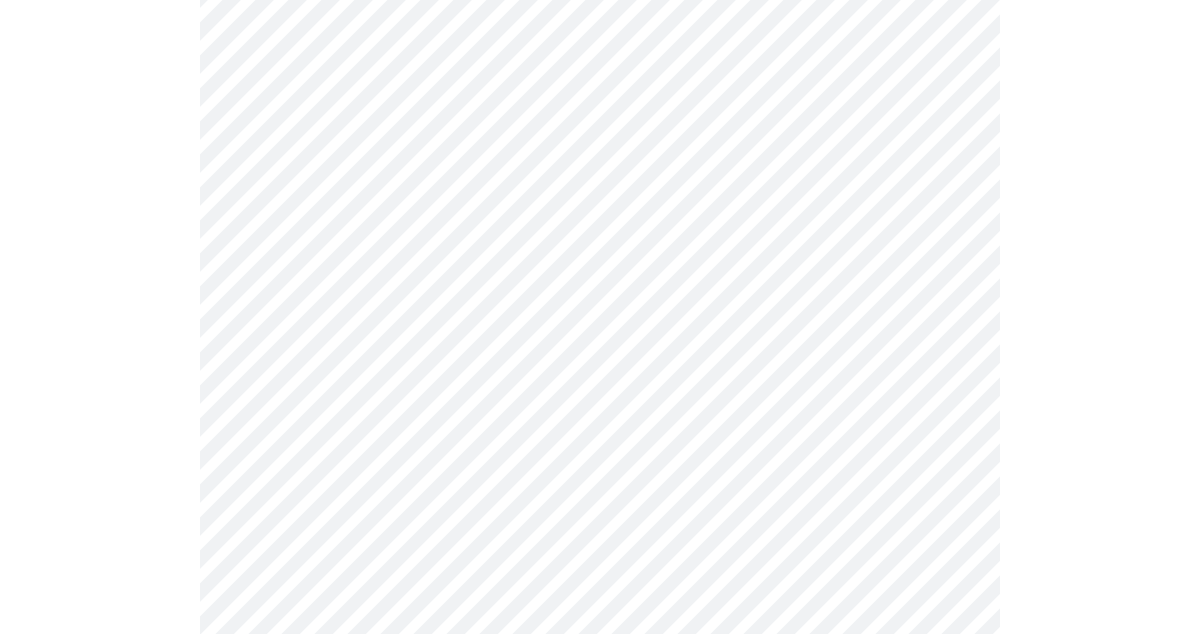 click on "MyMenopauseRx Appointments Messaging Labs Uploads Medications Community Refer a Friend Hi [FIRST] Intake Questions for Fri, Aug 8th 2025 @ 10:00am-10:20am 3 / 13 Settings Billing Invoices Log out" at bounding box center [600, 128] 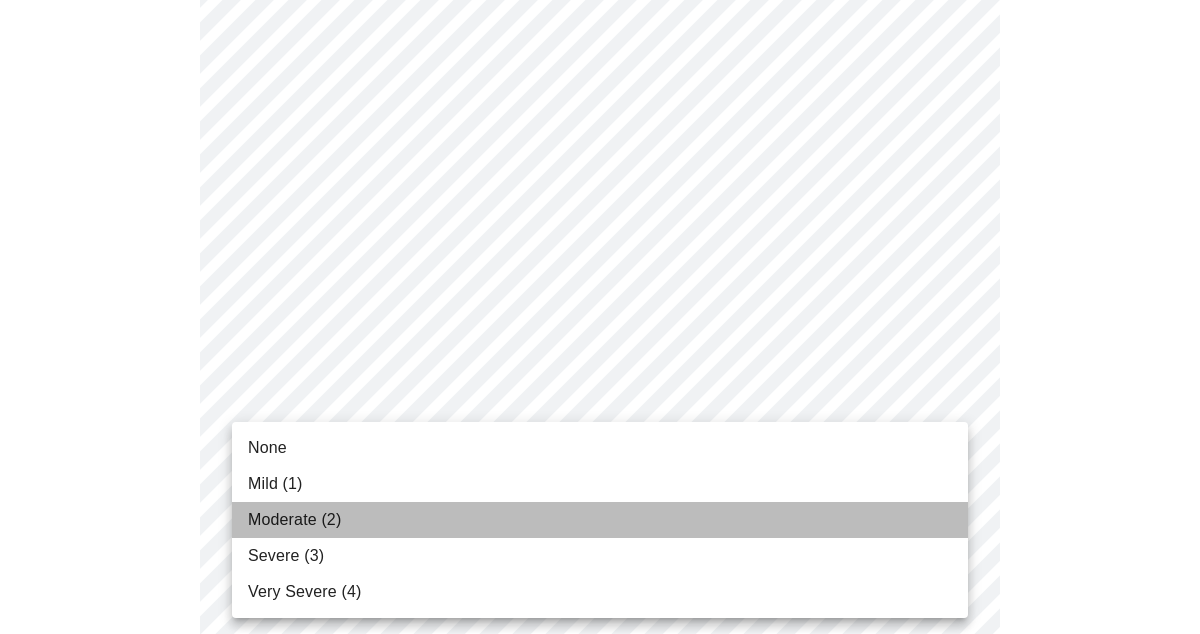 click on "Moderate (2)" at bounding box center (600, 520) 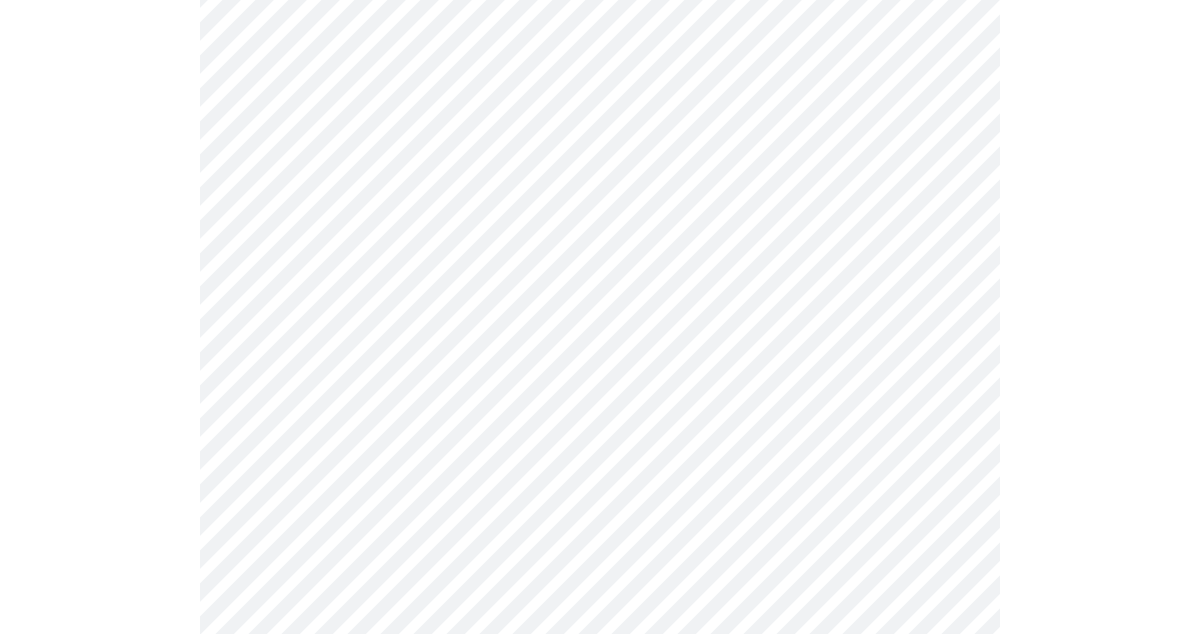 scroll, scrollTop: 661, scrollLeft: 0, axis: vertical 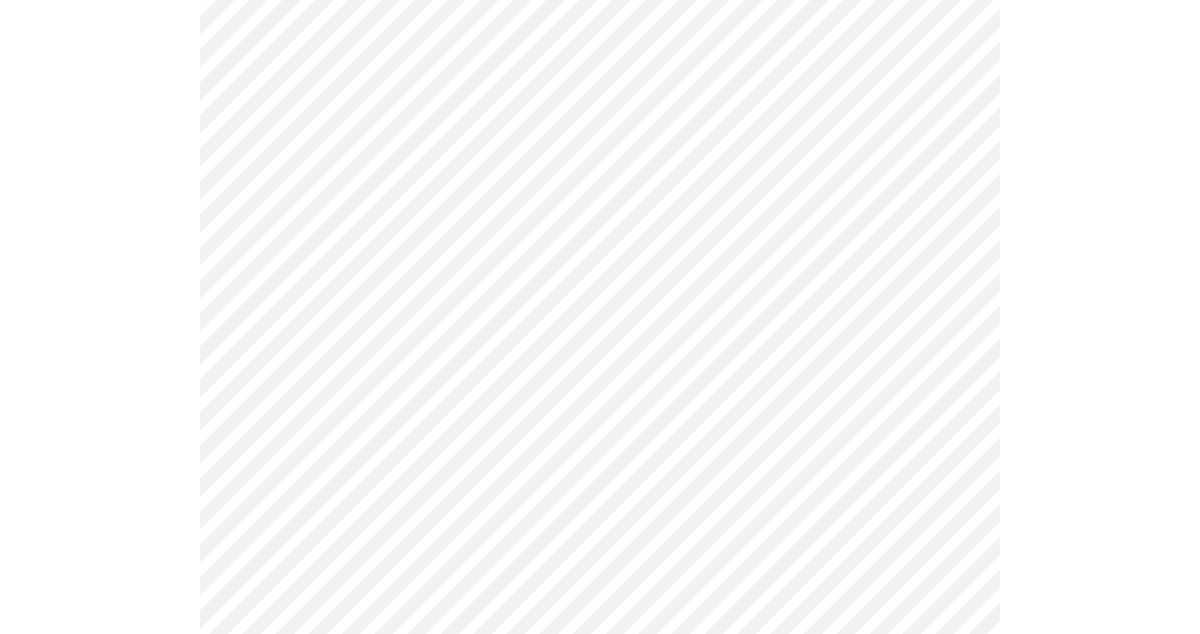 click on "MyMenopauseRx Appointments Messaging Labs Uploads Medications Community Refer a Friend Hi [FIRST] Intake Questions for Fri, Aug 8th 2025 @ 10:00am-10:20am 4 / 13 Settings Billing Invoices Log out" at bounding box center [600, 307] 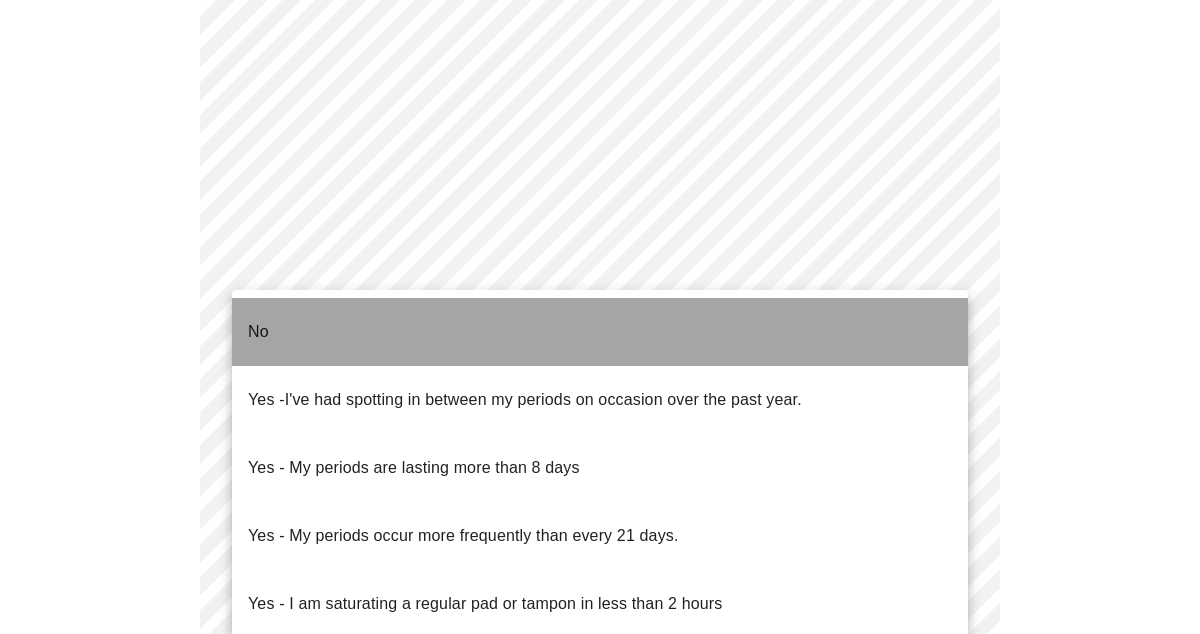 click on "No" at bounding box center [600, 332] 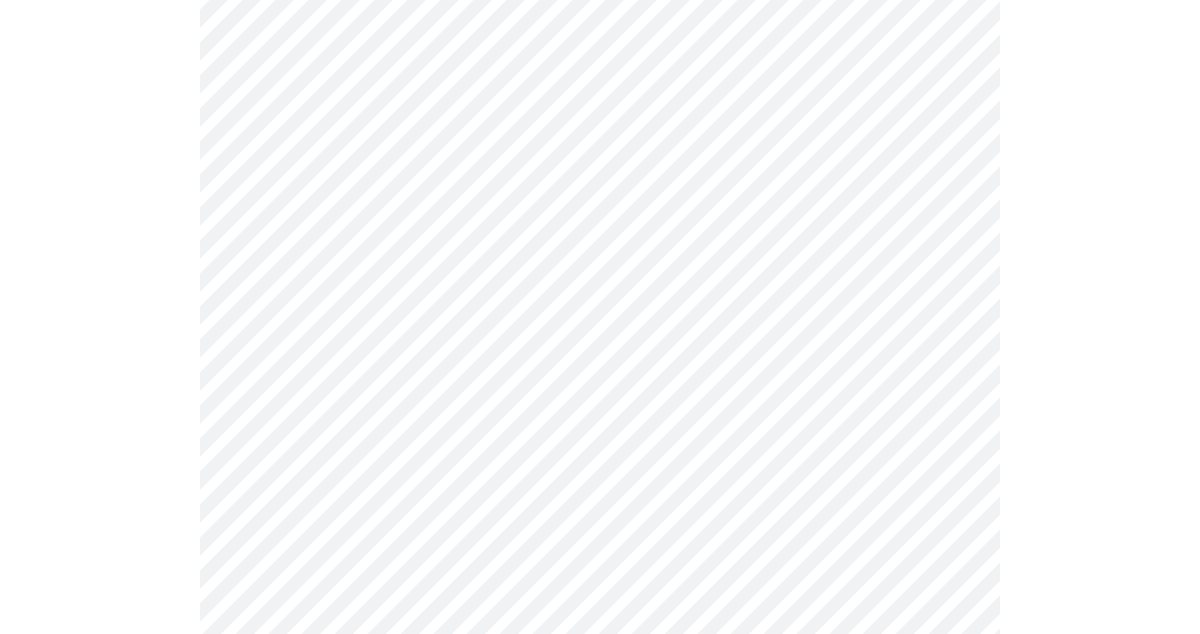 scroll, scrollTop: 905, scrollLeft: 0, axis: vertical 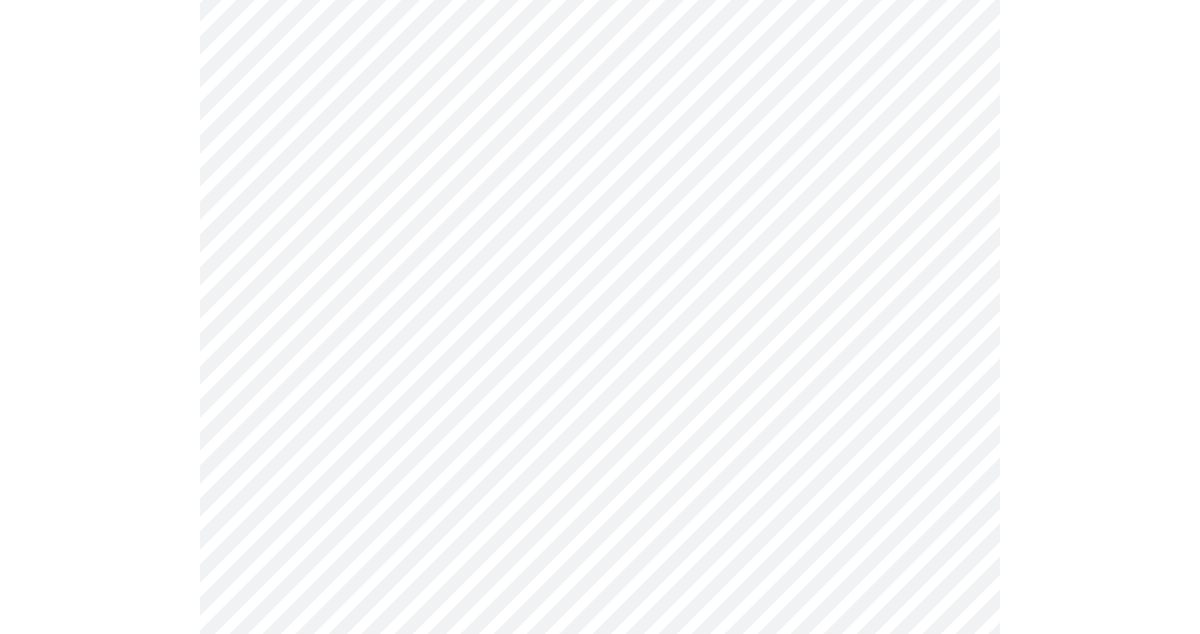 click on "MyMenopauseRx Appointments Messaging Labs Uploads Medications Community Refer a Friend Hi [FIRST] Intake Questions for Fri, Aug 8th 2025 @ 10:00am-10:20am 4 / 13 Settings Billing Invoices Log out" at bounding box center [600, 57] 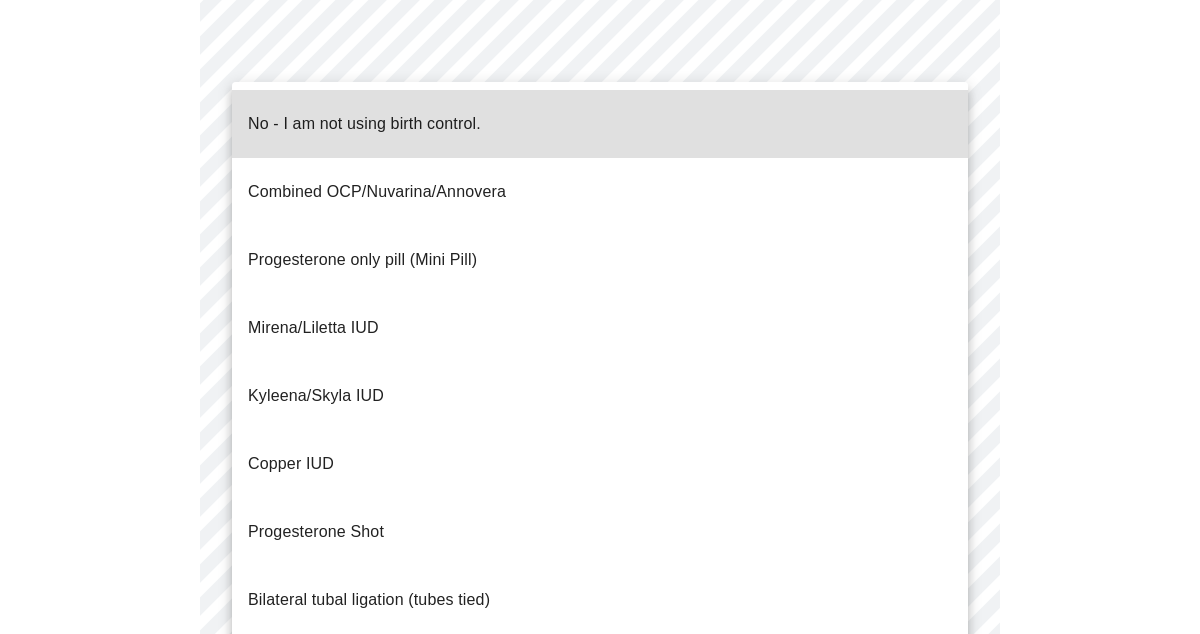 click on "No - I am not using birth control." at bounding box center (364, 124) 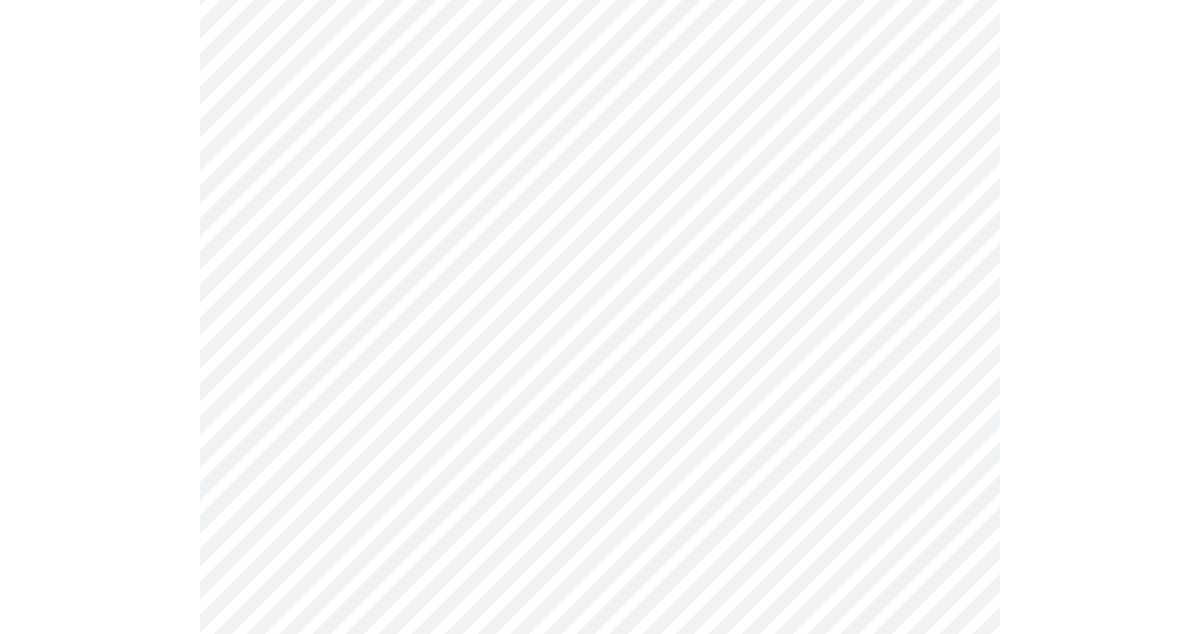 scroll, scrollTop: 1120, scrollLeft: 0, axis: vertical 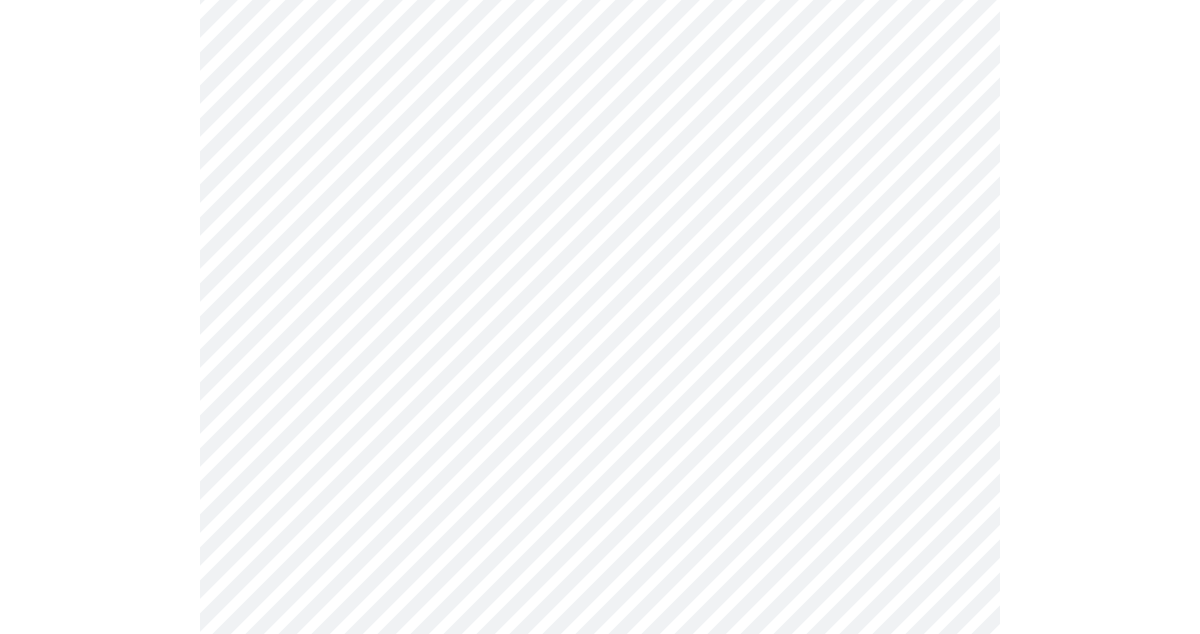 click on "MyMenopauseRx Appointments Messaging Labs Uploads Medications Community Refer a Friend Hi [FIRST] Intake Questions for Fri, Aug 8th 2025 @ 10:00am-10:20am 4 / 13 Settings Billing Invoices Log out" at bounding box center (600, -164) 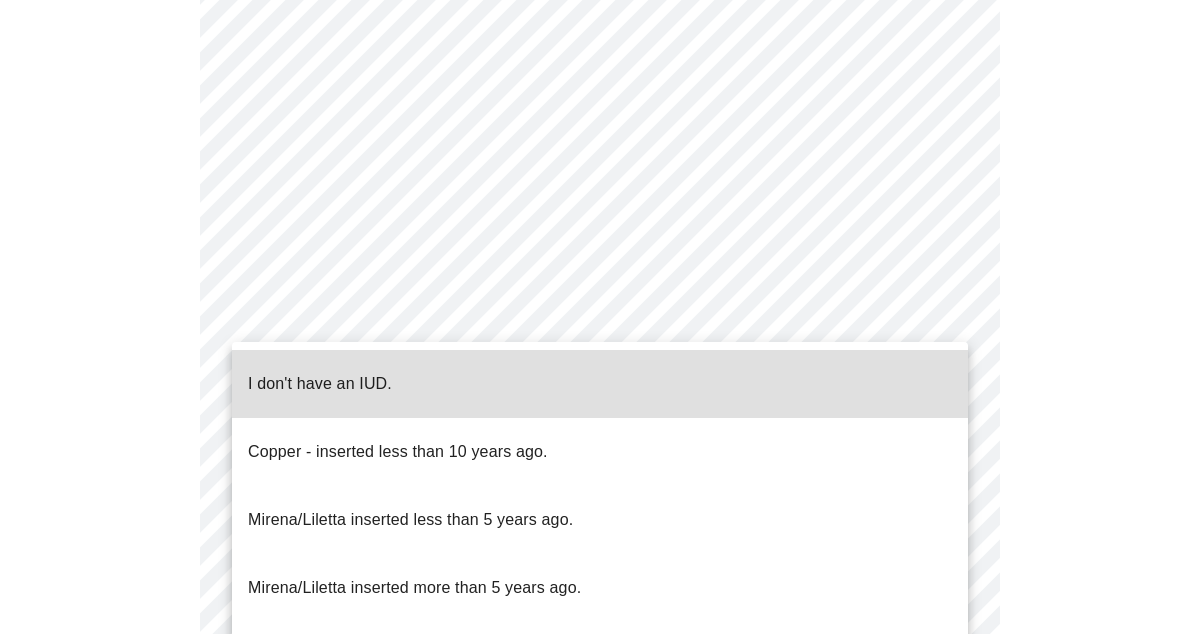 click on "I don't have an IUD." at bounding box center (320, 384) 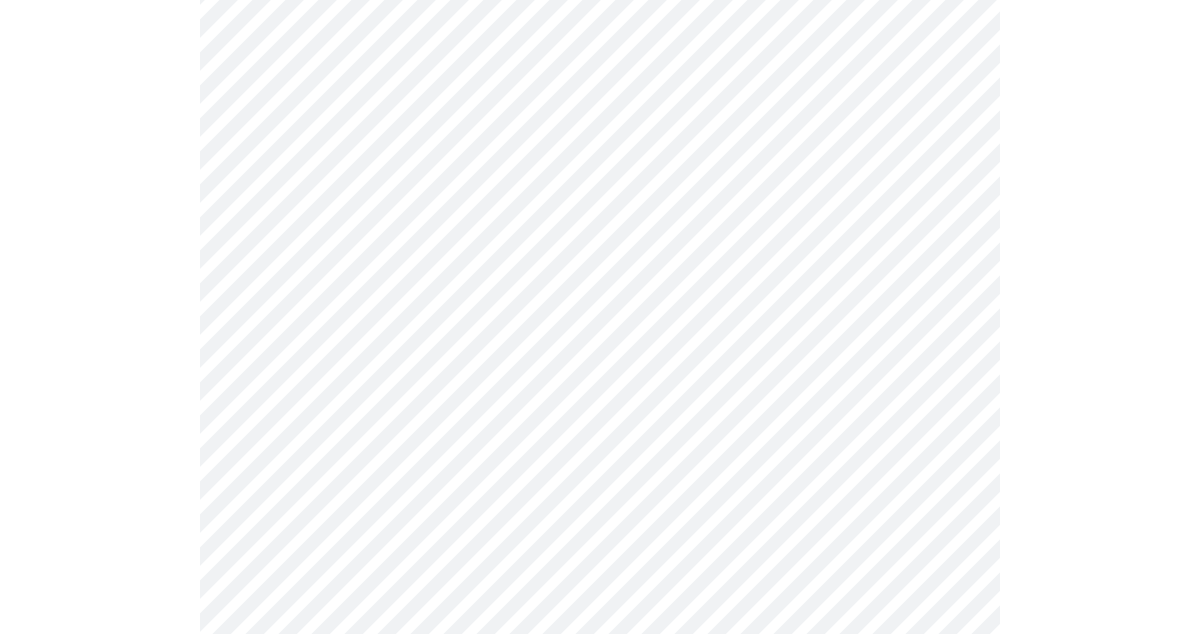 click on "MyMenopauseRx Appointments Messaging Labs Uploads Medications Community Refer a Friend Hi [FIRST] Intake Questions for Fri, Aug 8th 2025 @ 10:00am-10:20am 4 / 13 Settings Billing Invoices Log out" at bounding box center (600, -170) 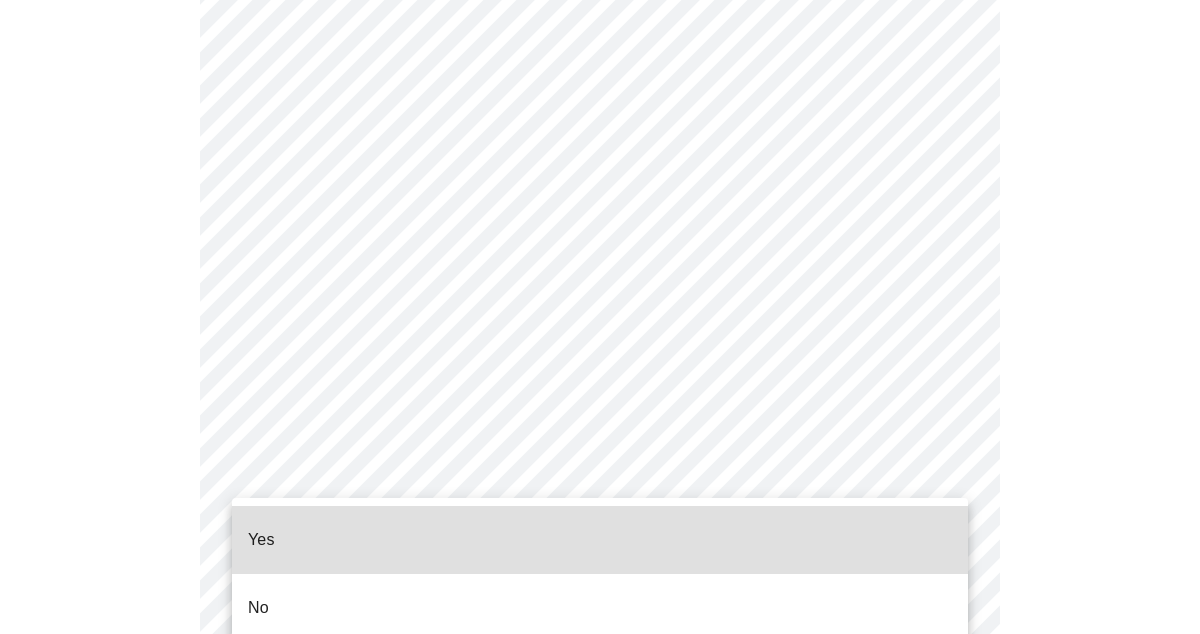click on "Yes" at bounding box center [600, 540] 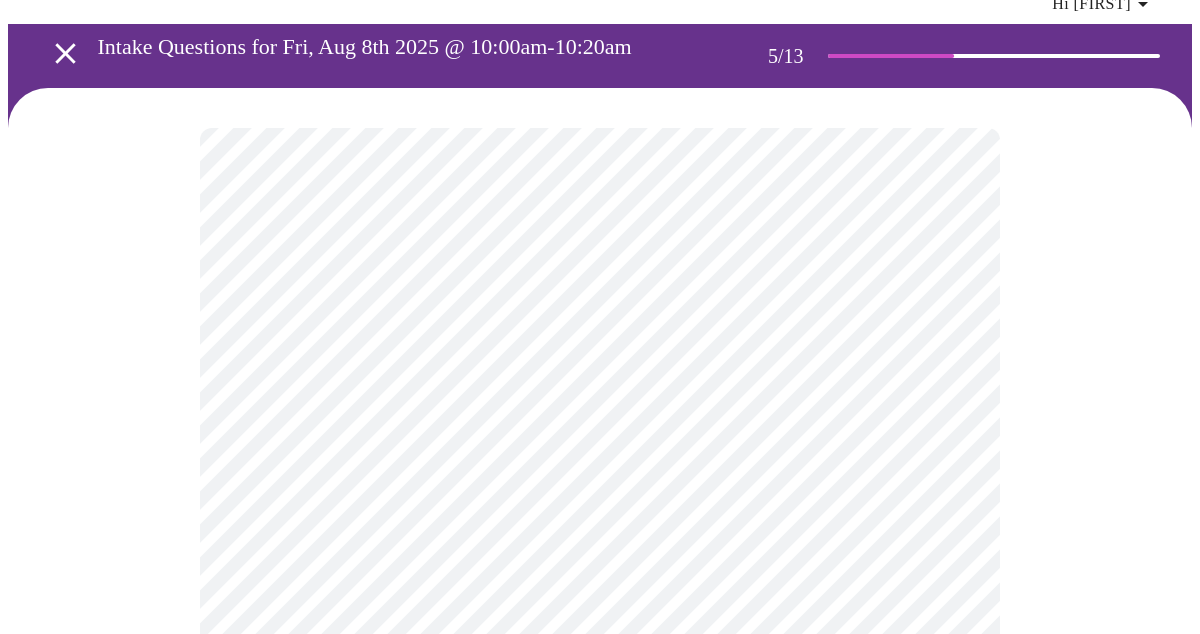 scroll, scrollTop: 140, scrollLeft: 0, axis: vertical 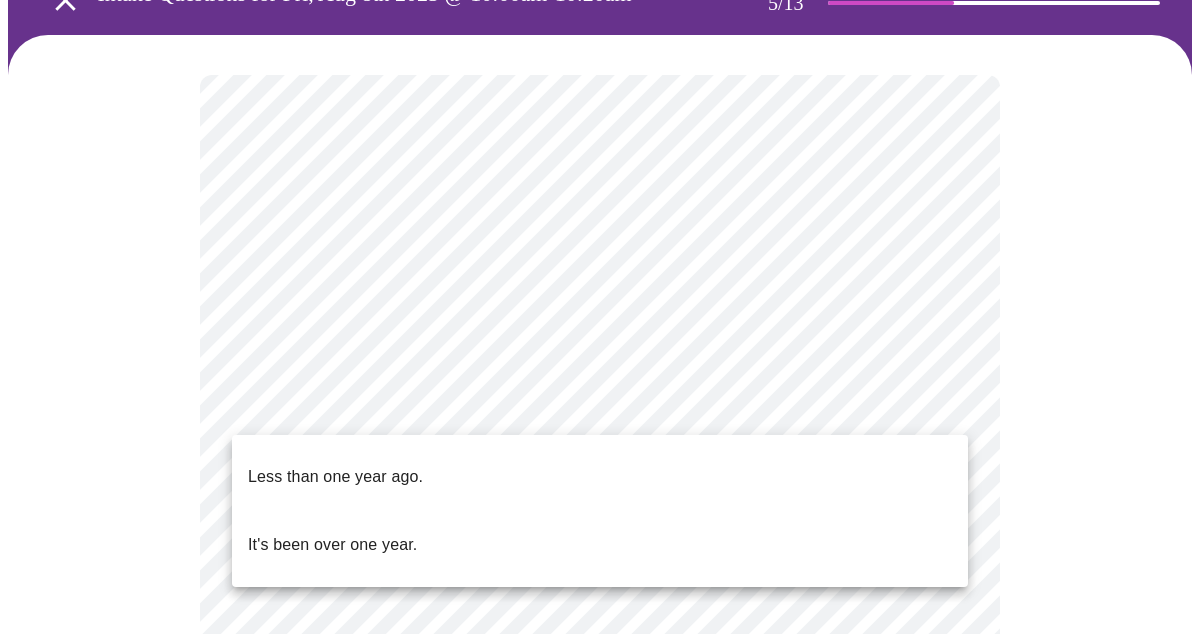 click on "MyMenopauseRx Appointments Messaging Labs Uploads Medications Community Refer a Friend Hi [FIRST] Intake Questions for Fri, Aug 8th 2025 @ 10:00am-10:20am 5 / 13 Settings Billing Invoices Log out Less than one year ago.
It's been over one year." at bounding box center (600, 599) 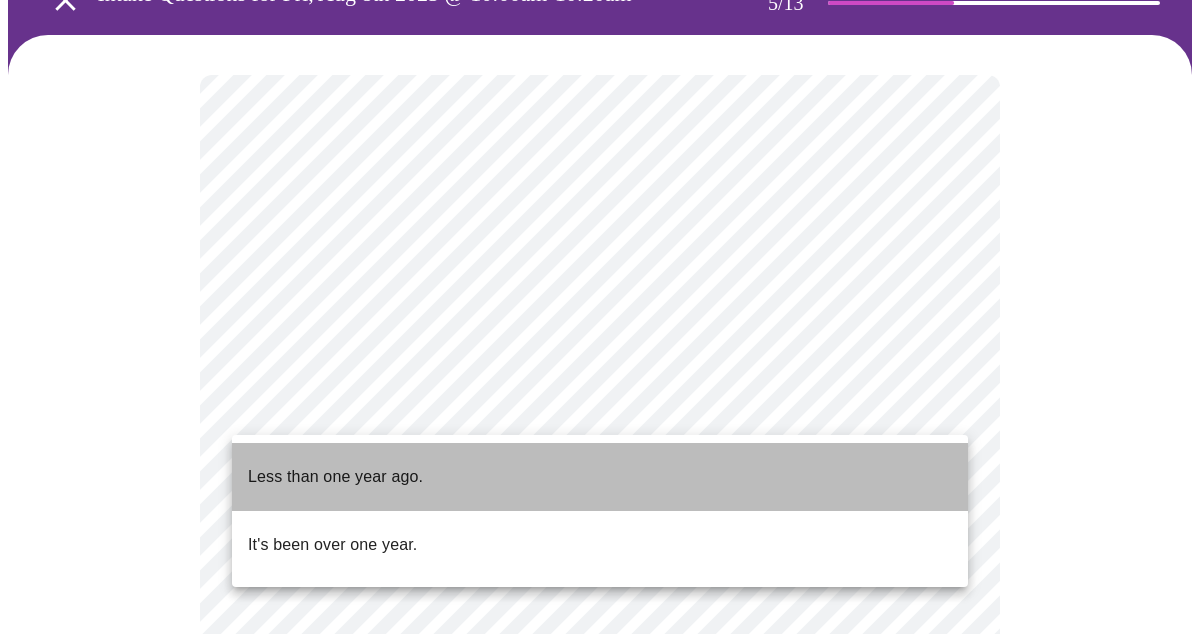 click on "Less than one year ago." at bounding box center [600, 477] 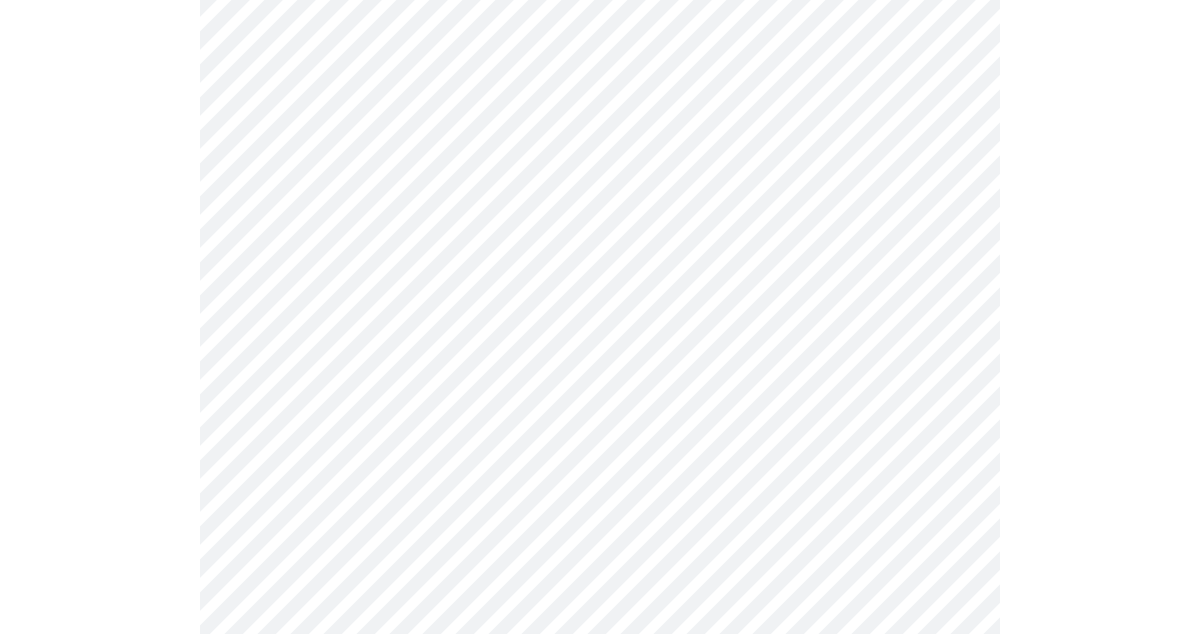 scroll, scrollTop: 288, scrollLeft: 0, axis: vertical 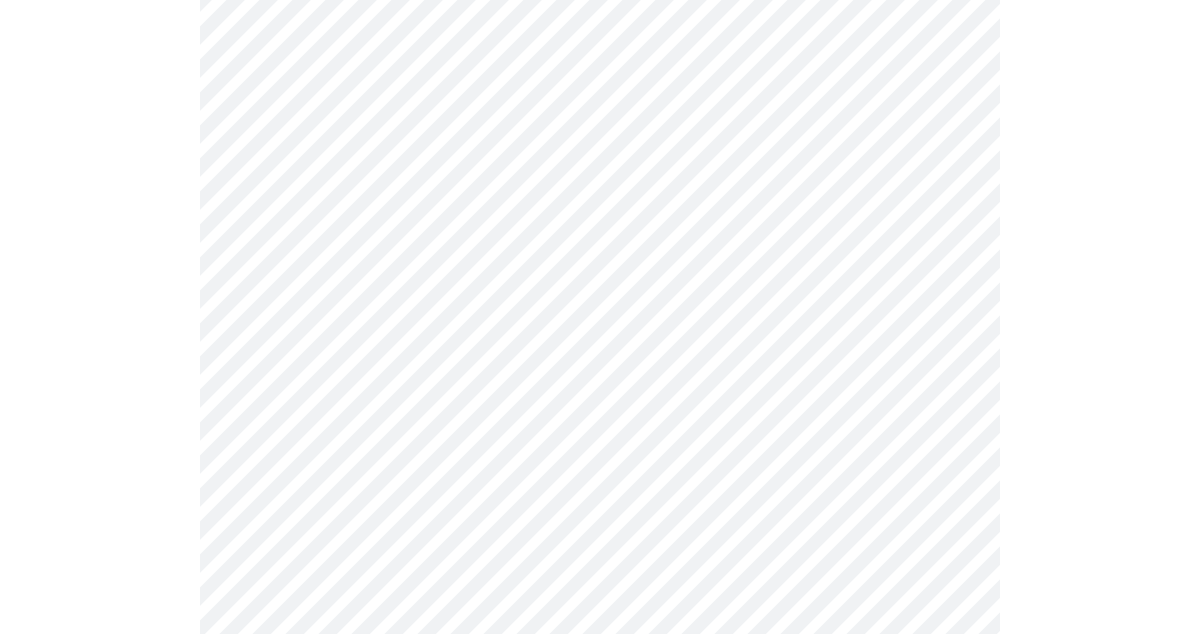 click at bounding box center [600, 528] 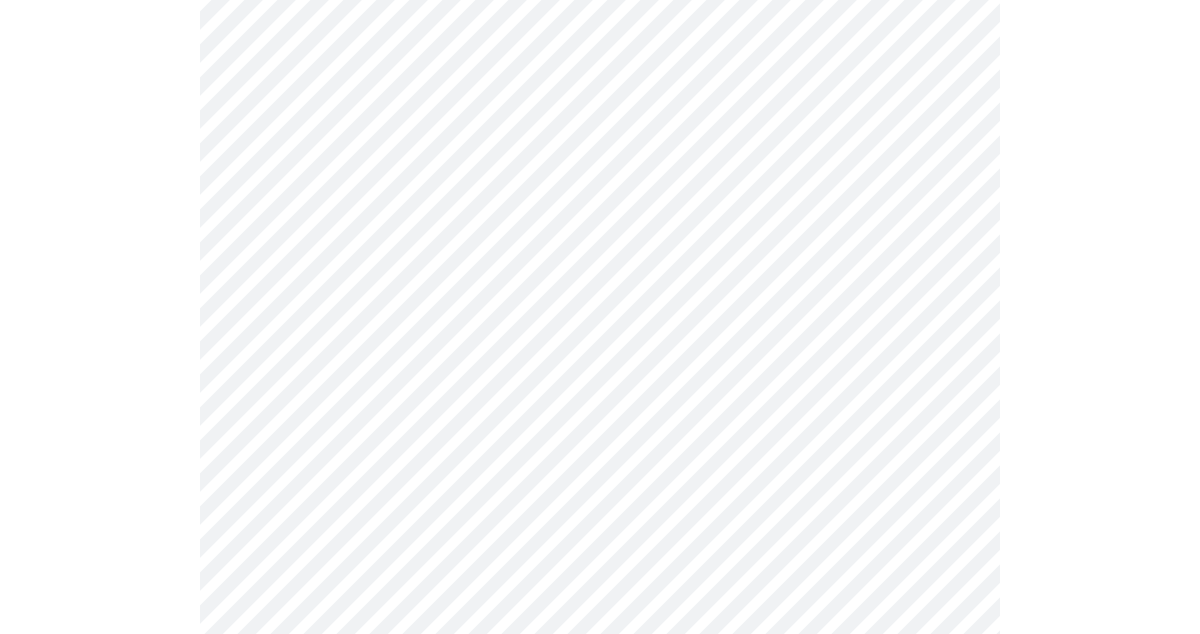scroll, scrollTop: 275, scrollLeft: 0, axis: vertical 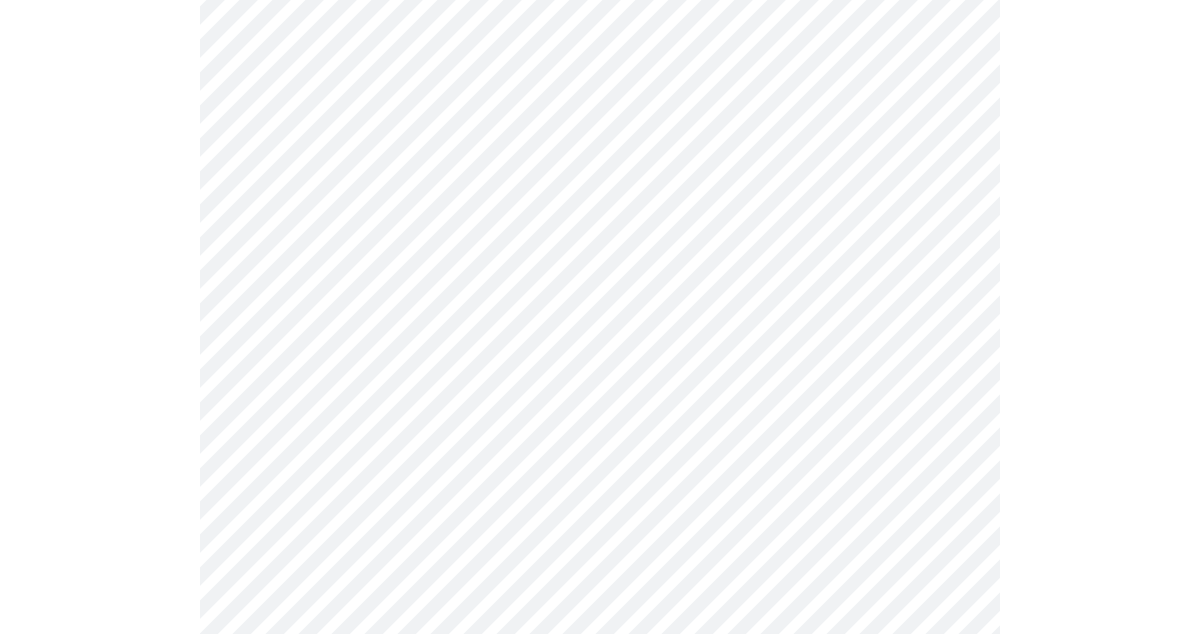 click on "MyMenopauseRx Appointments Messaging Labs Uploads Medications Community Refer a Friend Hi [FIRST] Intake Questions for Fri, Aug 8th 2025 @ 10:00am-10:20am 6 / 13 Settings Billing Invoices Log out" at bounding box center [600, 281] 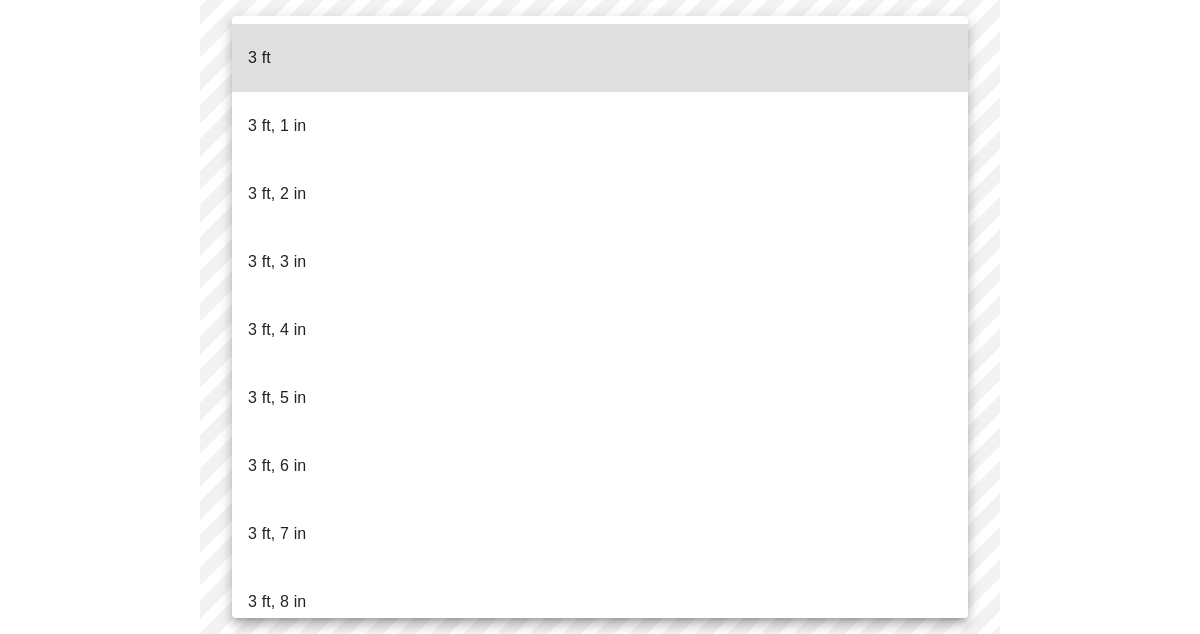 type 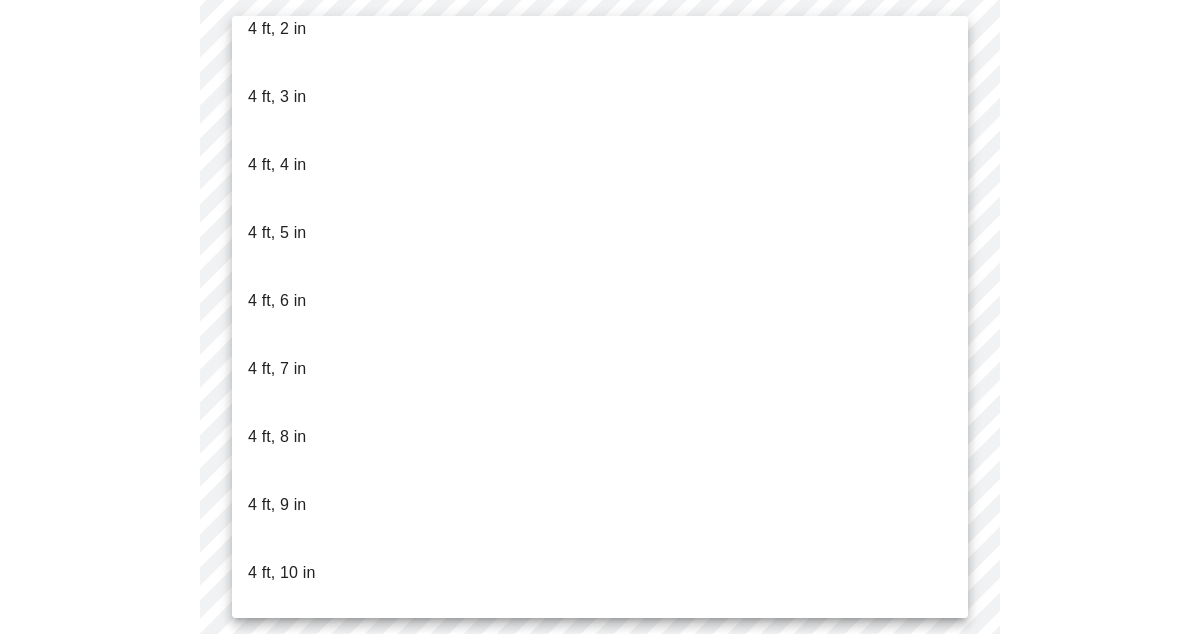 type 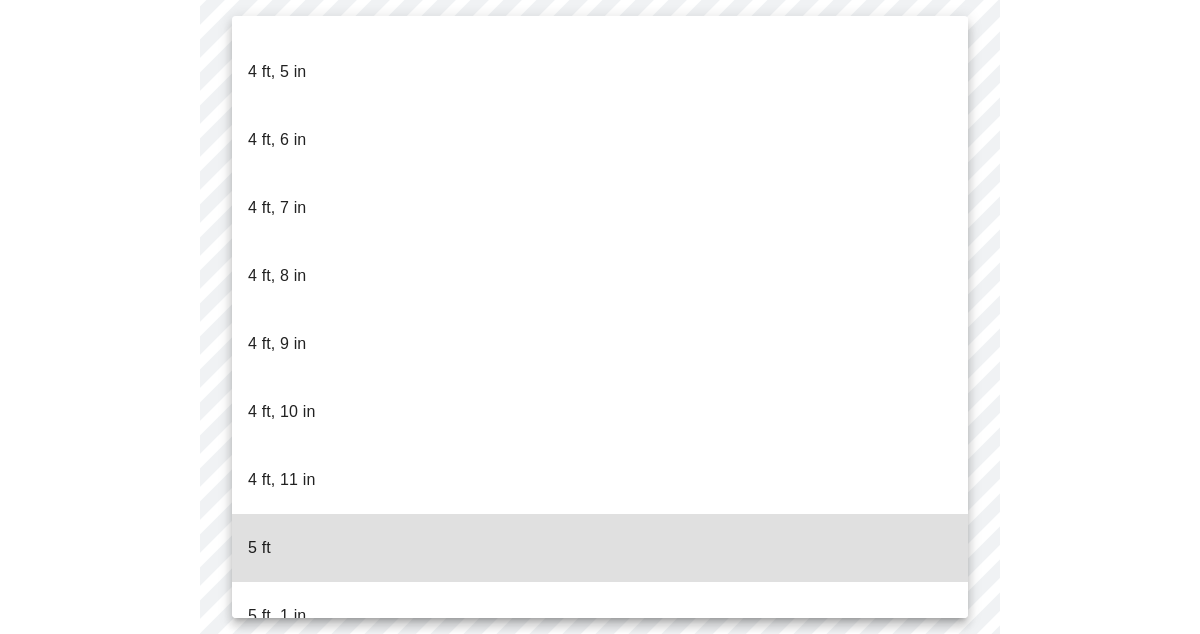 scroll, scrollTop: 1155, scrollLeft: 0, axis: vertical 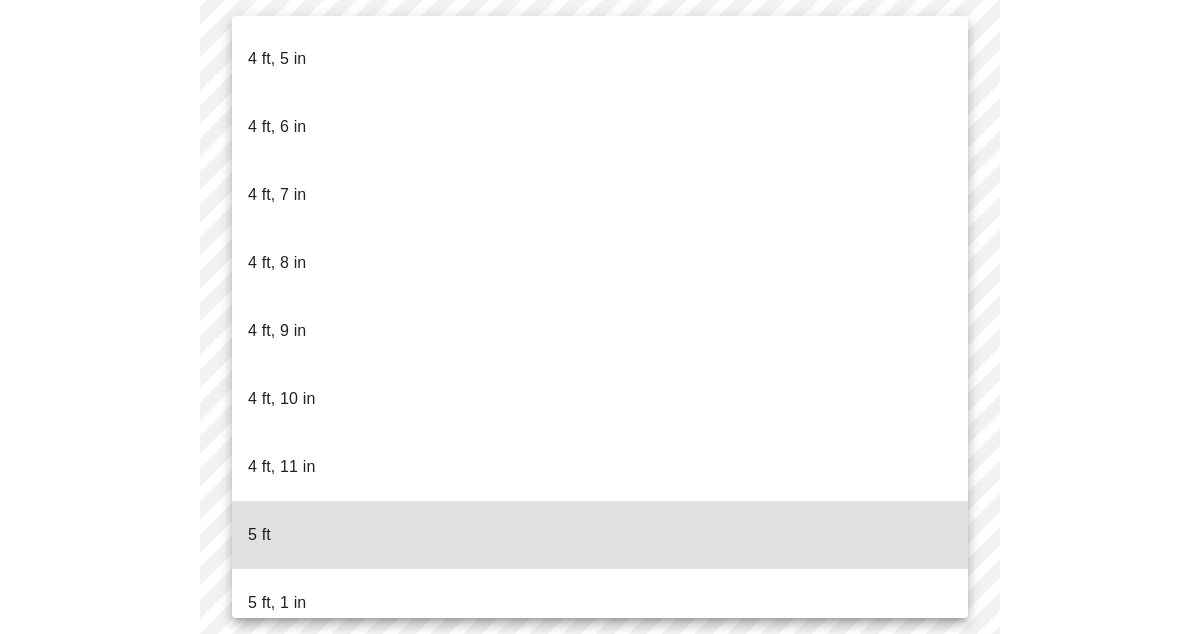 click on "5 ft, 6 in" at bounding box center (277, 943) 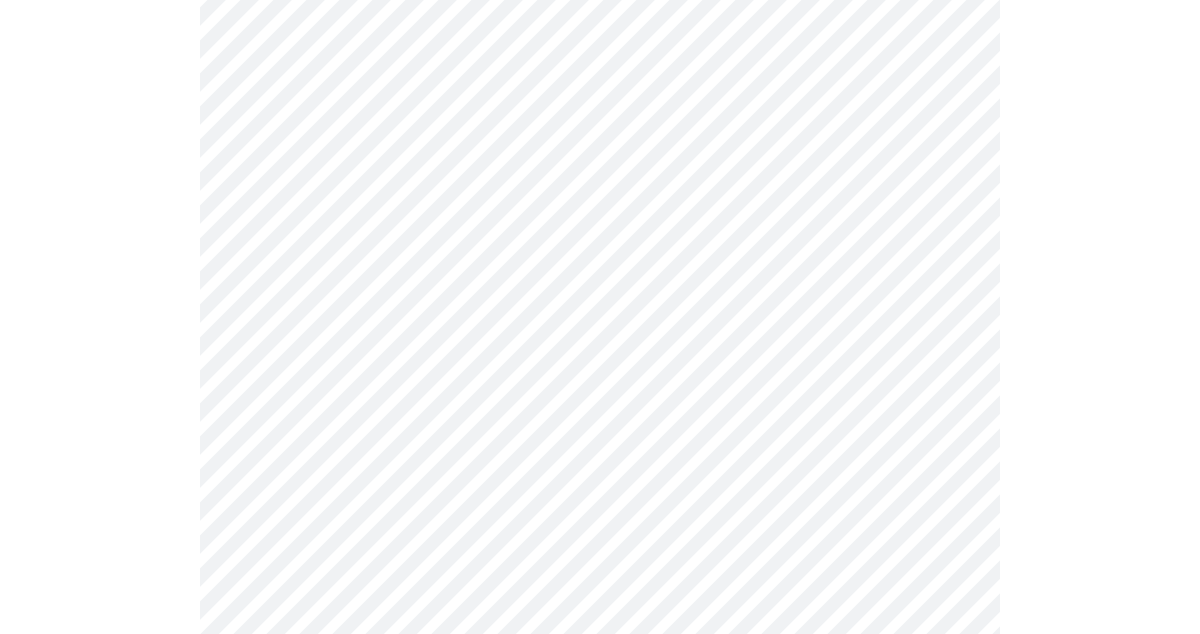 scroll, scrollTop: 5187, scrollLeft: 0, axis: vertical 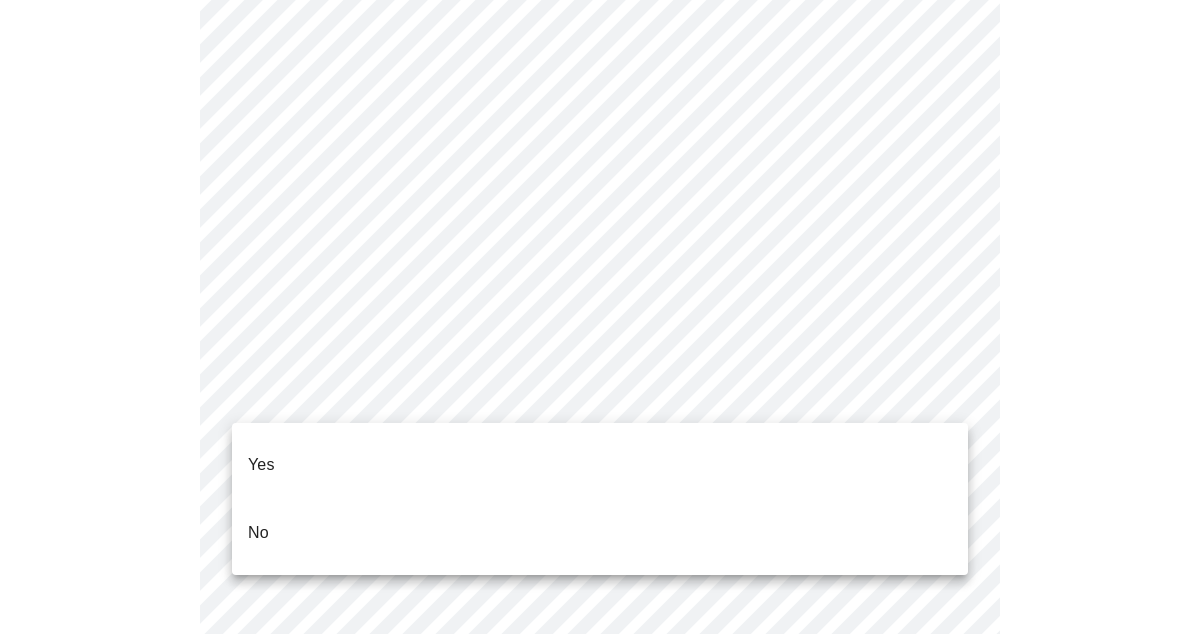 click on "MyMenopauseRx Appointments Messaging Labs Uploads Medications Community Refer a Friend Hi [FIRST] Intake Questions for Fri, Aug 8th 2025 @ 10:00am-10:20am 7 / 13 Settings Billing Invoices Log out Yes
No" at bounding box center [600, -1980] 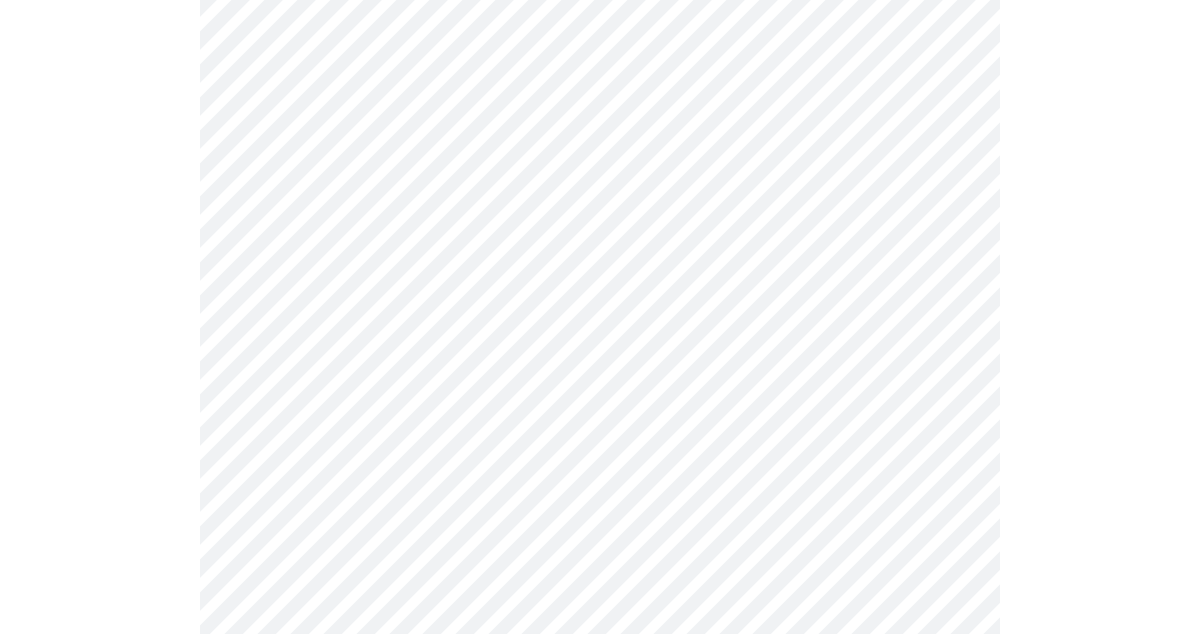 scroll, scrollTop: 1217, scrollLeft: 0, axis: vertical 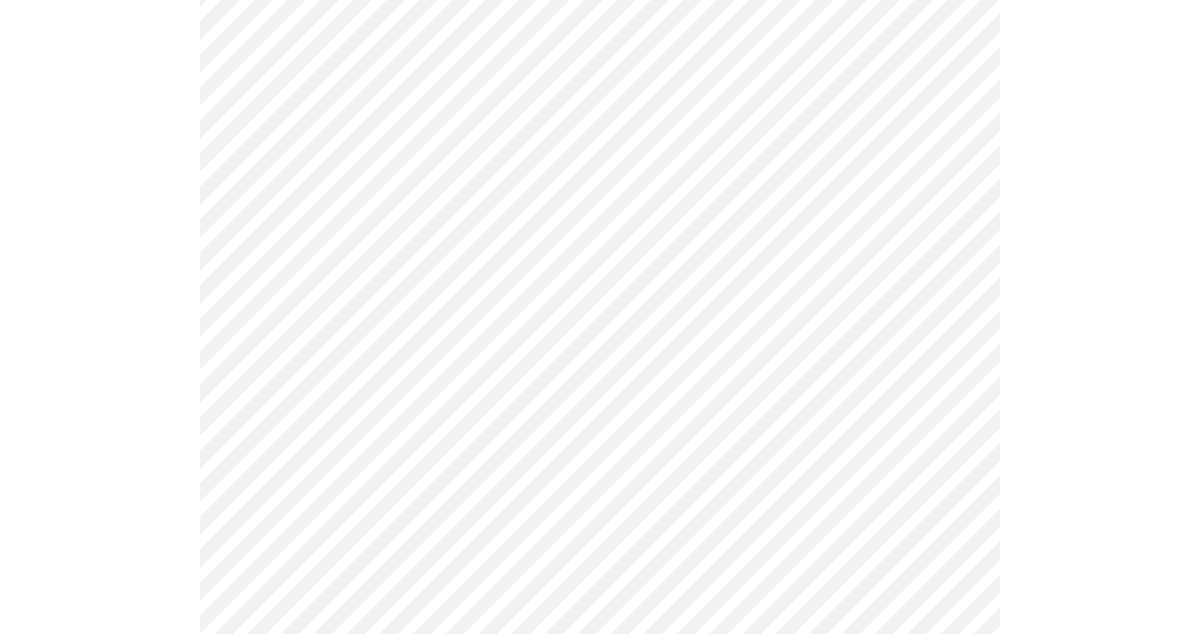 click on "MyMenopauseRx Appointments Messaging Labs Uploads Medications Community Refer a Friend Hi [FIRST] Intake Questions for Fri, Aug 8th 2025 @ 10:00am-10:20am 8 / 13 Settings Billing Invoices Log out" at bounding box center [600, -219] 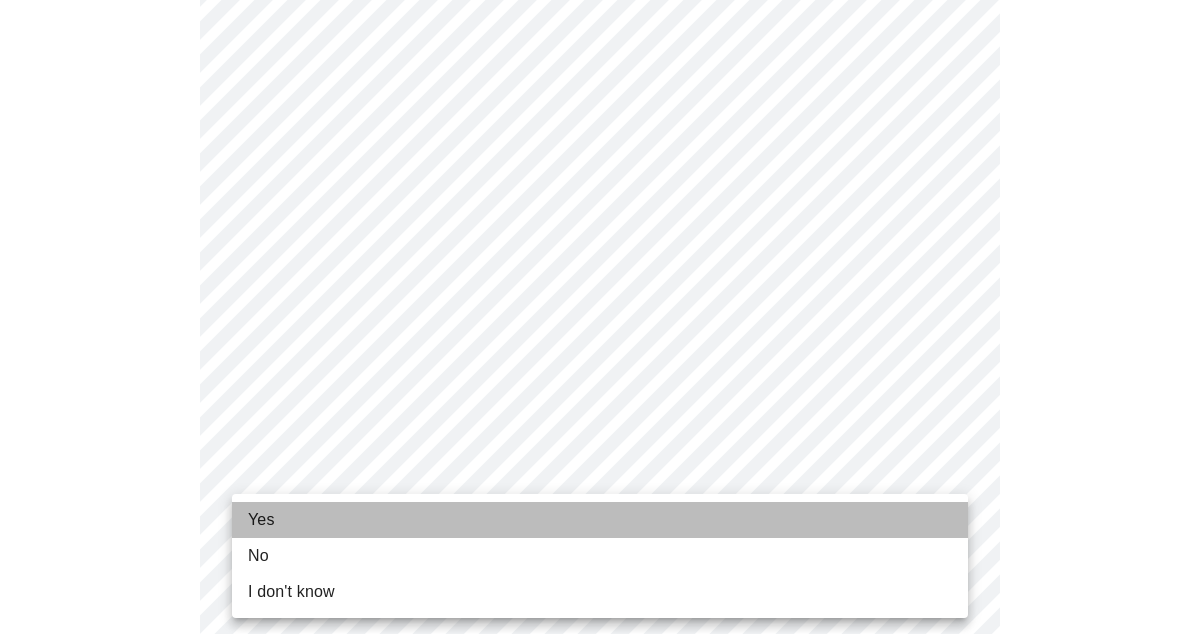 click on "Yes" at bounding box center (600, 520) 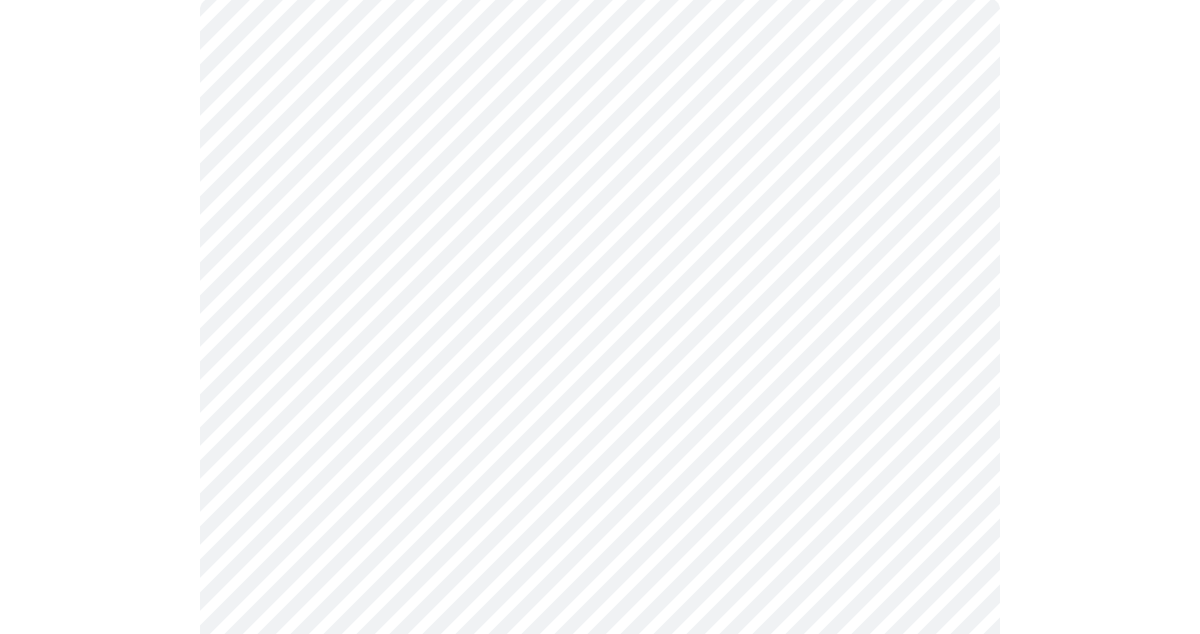 scroll, scrollTop: 219, scrollLeft: 0, axis: vertical 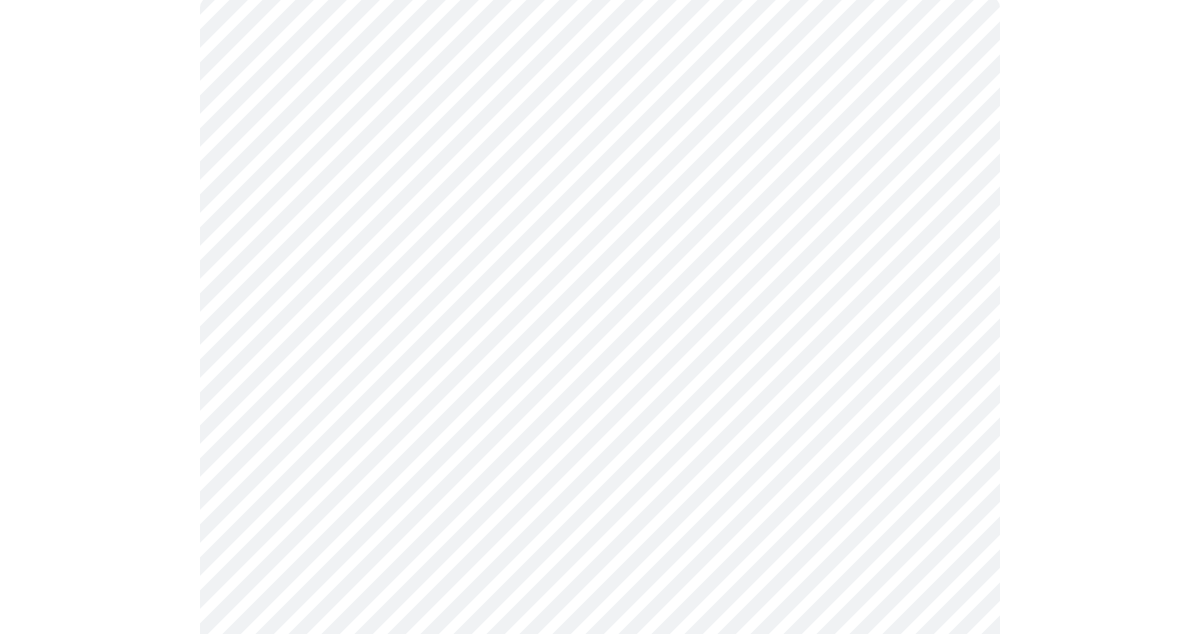 click on "MyMenopauseRx Appointments Messaging Labs Uploads Medications Community Refer a Friend Hi [FIRST] Intake Questions for Fri, Aug 8th 2025 @ 10:00am-10:20am 10 / 13 Settings Billing Invoices Log out" at bounding box center [600, 1127] 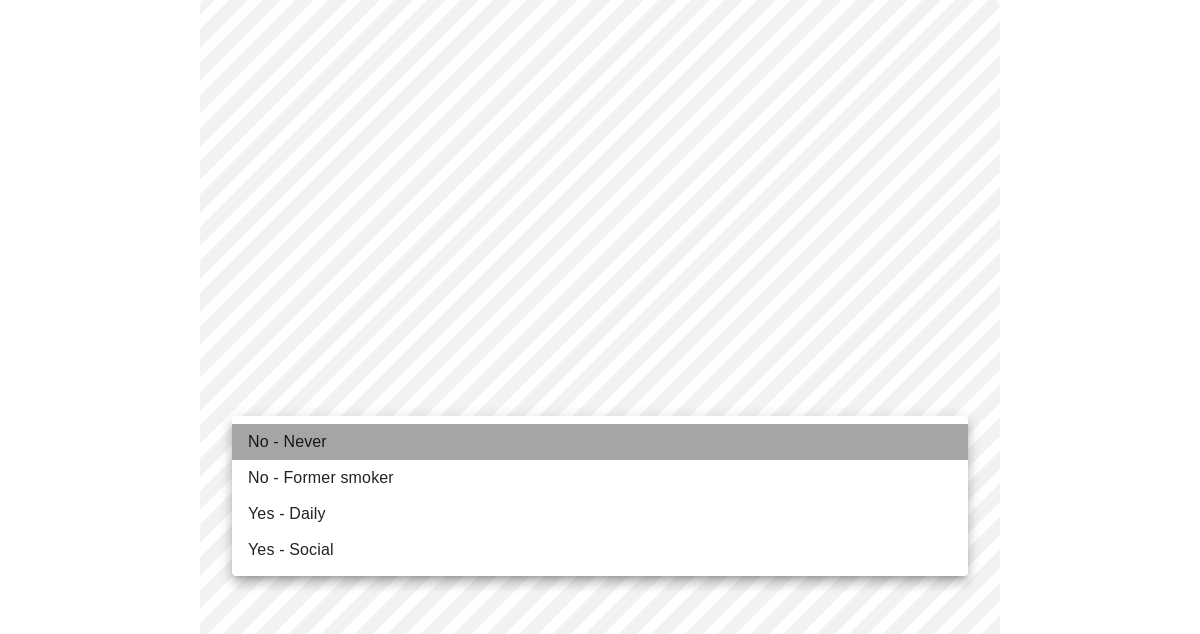 click on "No - Never" at bounding box center [287, 442] 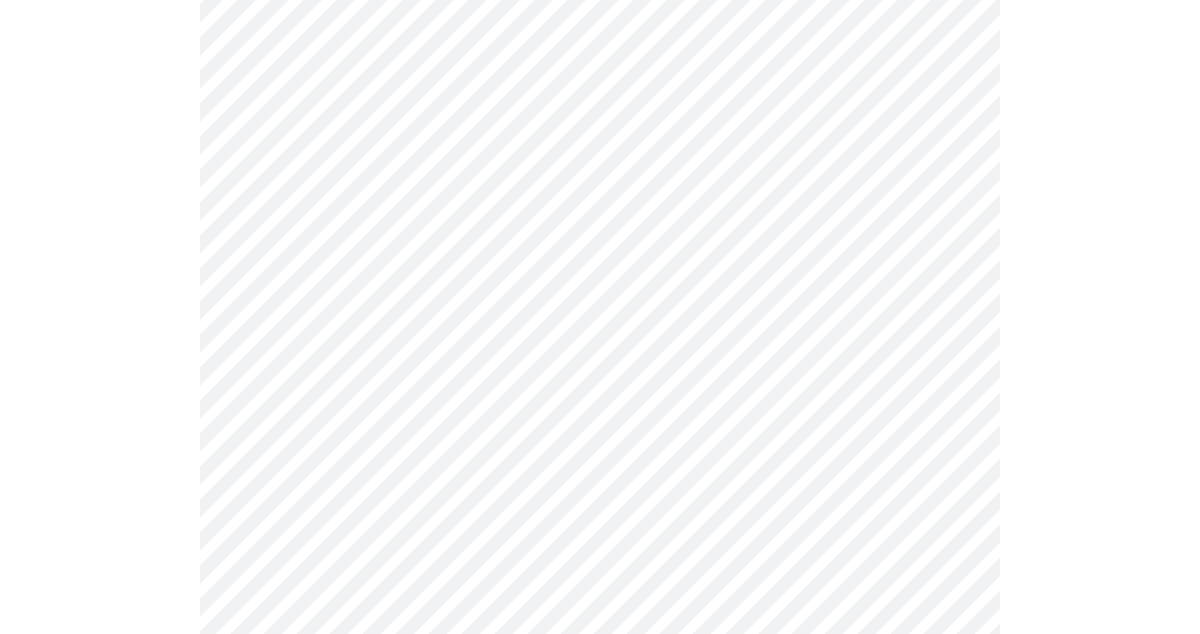 scroll, scrollTop: 1697, scrollLeft: 0, axis: vertical 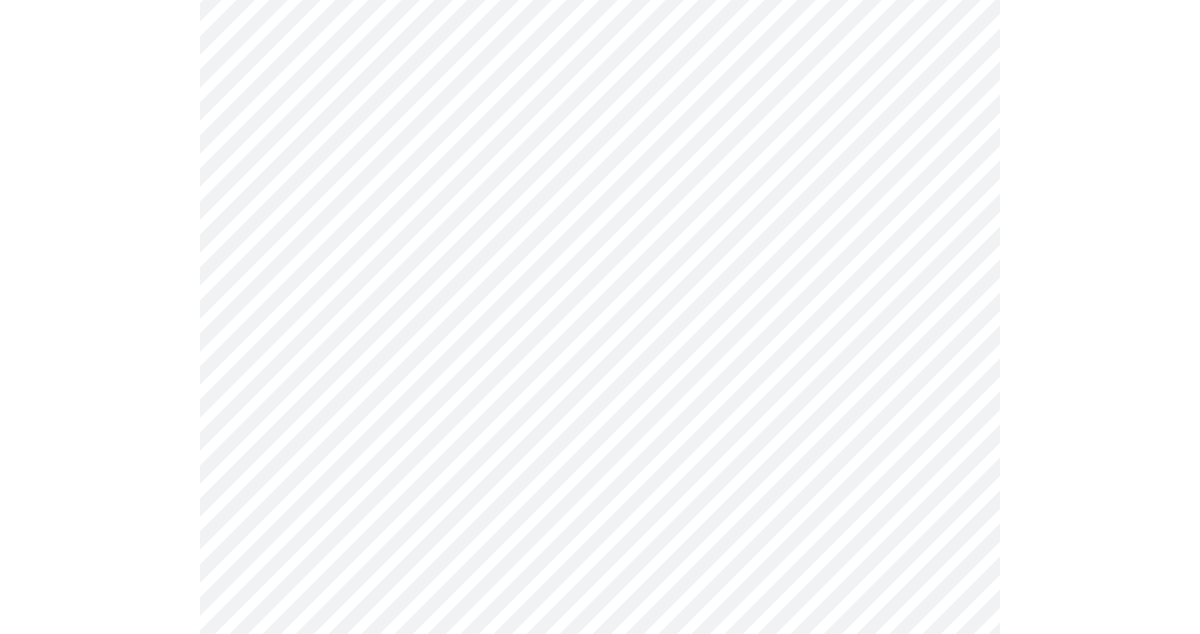 click on "MyMenopauseRx Appointments Messaging Labs Uploads Medications Community Refer a Friend Hi [FIRST] Intake Questions for Fri, Aug 8th 2025 @ 10:00am-10:20am 10 / 13 Settings Billing Invoices Log out" at bounding box center (600, -365) 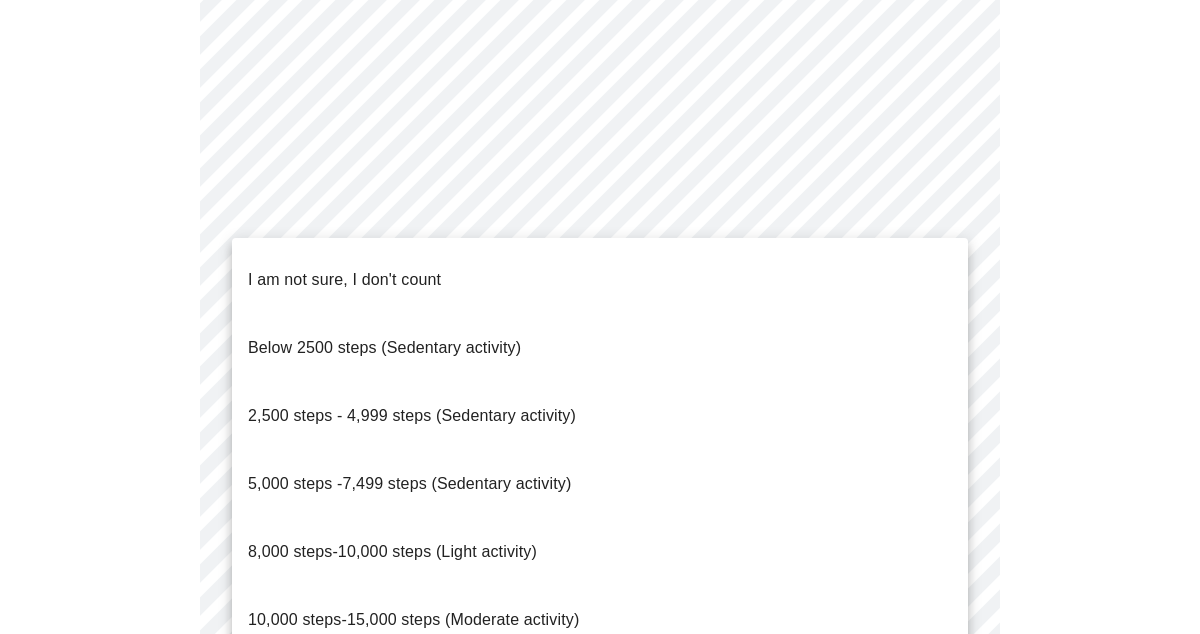 click on "2,500 steps - 4,999 steps (Sedentary activity)" at bounding box center [412, 415] 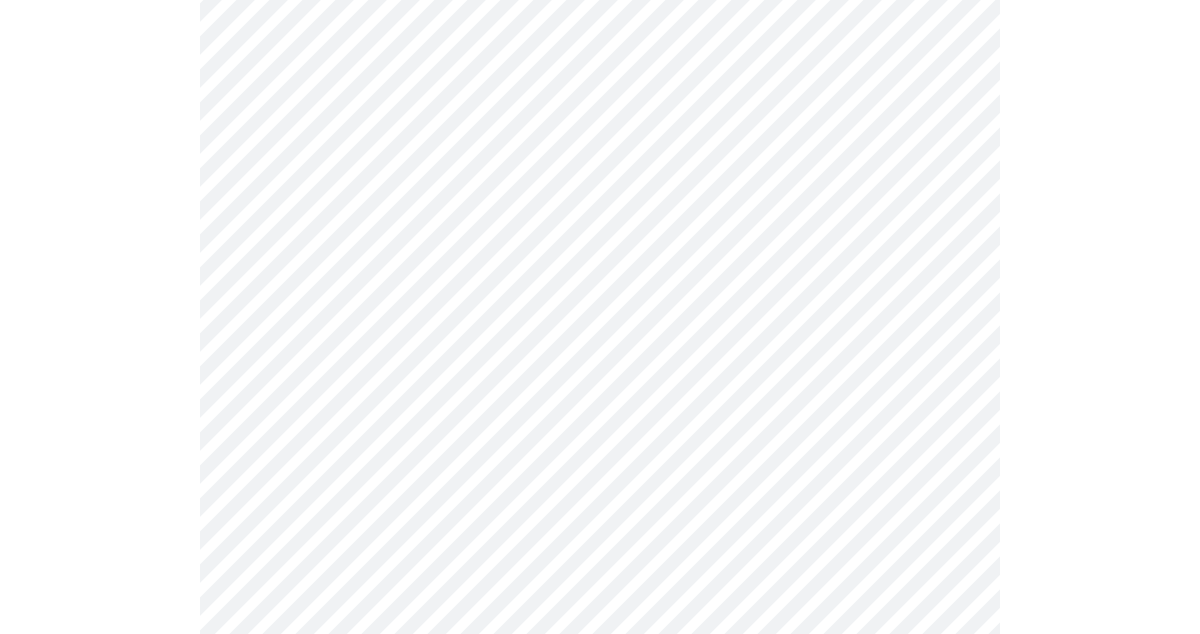 click on "MyMenopauseRx Appointments Messaging Labs Uploads Medications Community Refer a Friend Hi [FIRST] Intake Questions for Fri, Aug 8th 2025 @ 10:00am-10:20am 10 / 13 Settings Billing Invoices Log out" at bounding box center [600, -371] 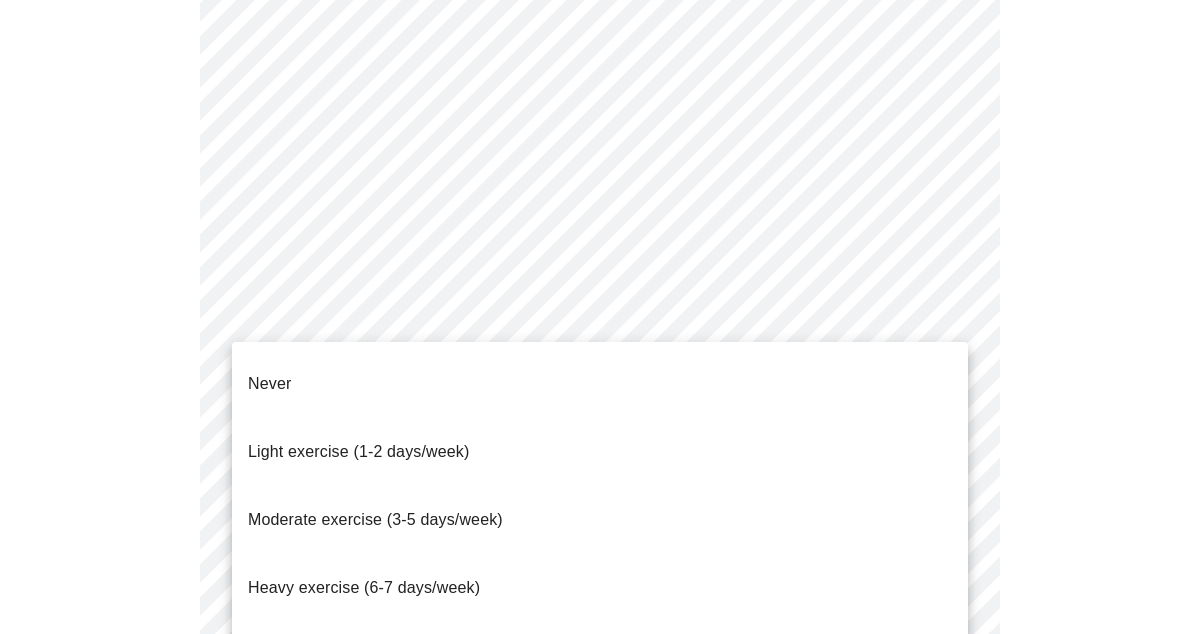 click on "Light exercise (1-2 days/week)" at bounding box center (600, 452) 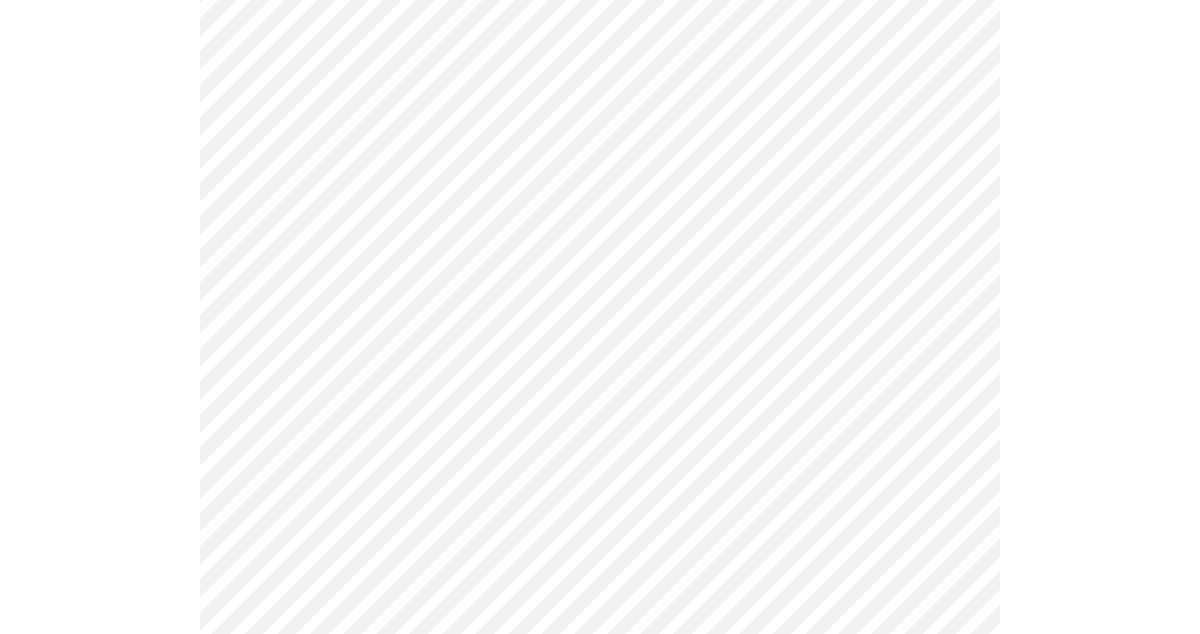 scroll, scrollTop: 1915, scrollLeft: 0, axis: vertical 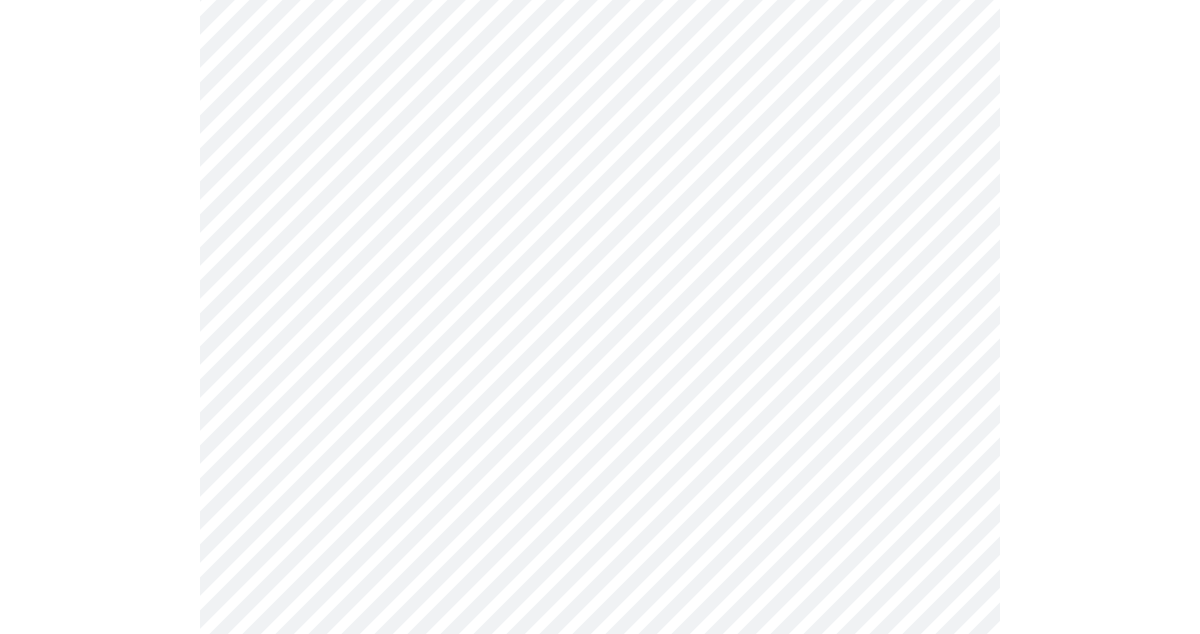 click on "MyMenopauseRx Appointments Messaging Labs Uploads Medications Community Refer a Friend Hi [FIRST] Intake Questions for Fri, Aug 8th 2025 @ 10:00am-10:20am 10 / 13 Settings Billing Invoices Log out" at bounding box center [600, -595] 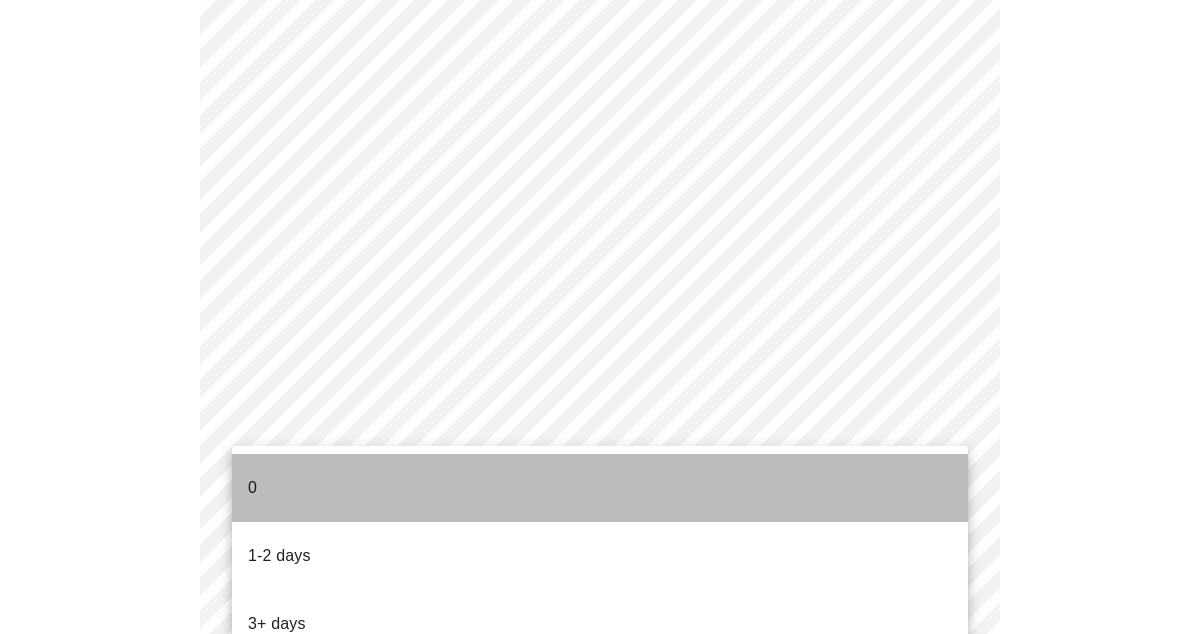 click on "0" at bounding box center (600, 488) 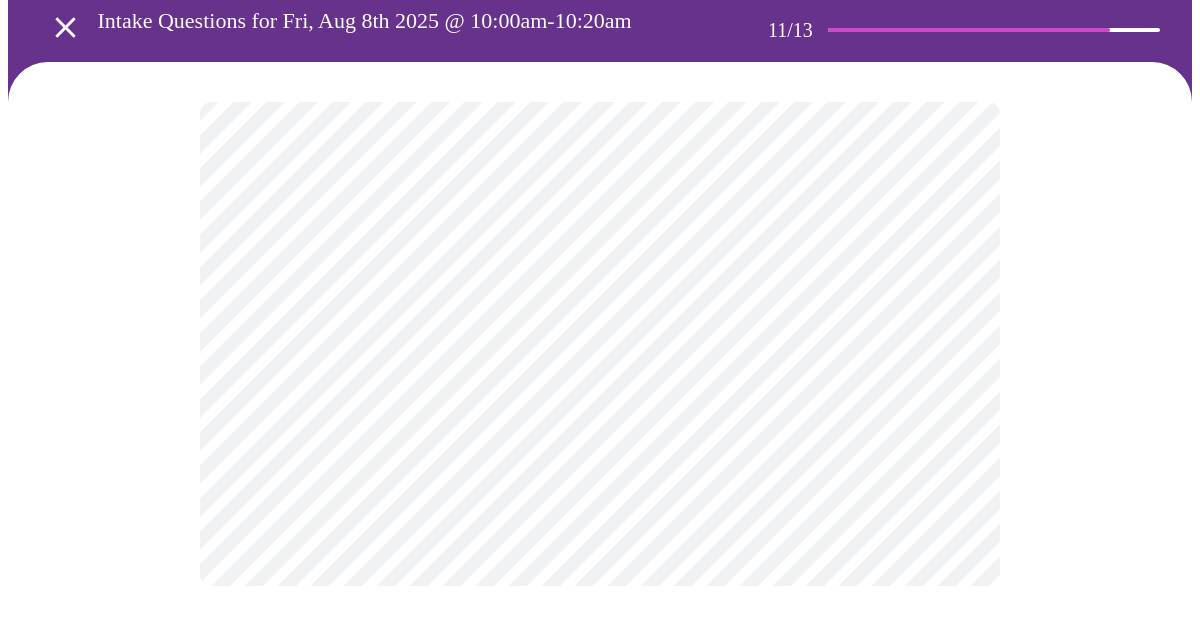 scroll, scrollTop: 0, scrollLeft: 0, axis: both 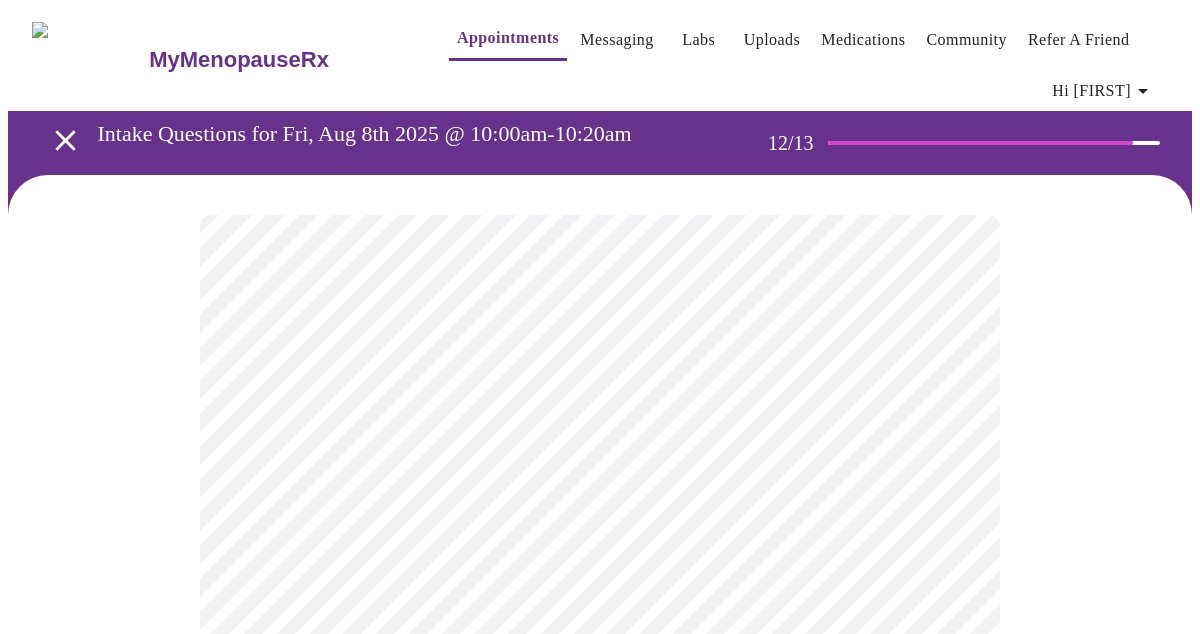 click on "MyMenopauseRx Appointments Messaging Labs Uploads Medications Community Refer a Friend Hi [FIRST] Intake Questions for Fri, Aug 8th 2025 @ 10:00am-10:20am 12 / 13 Settings Billing Invoices Log out" at bounding box center [600, 354] 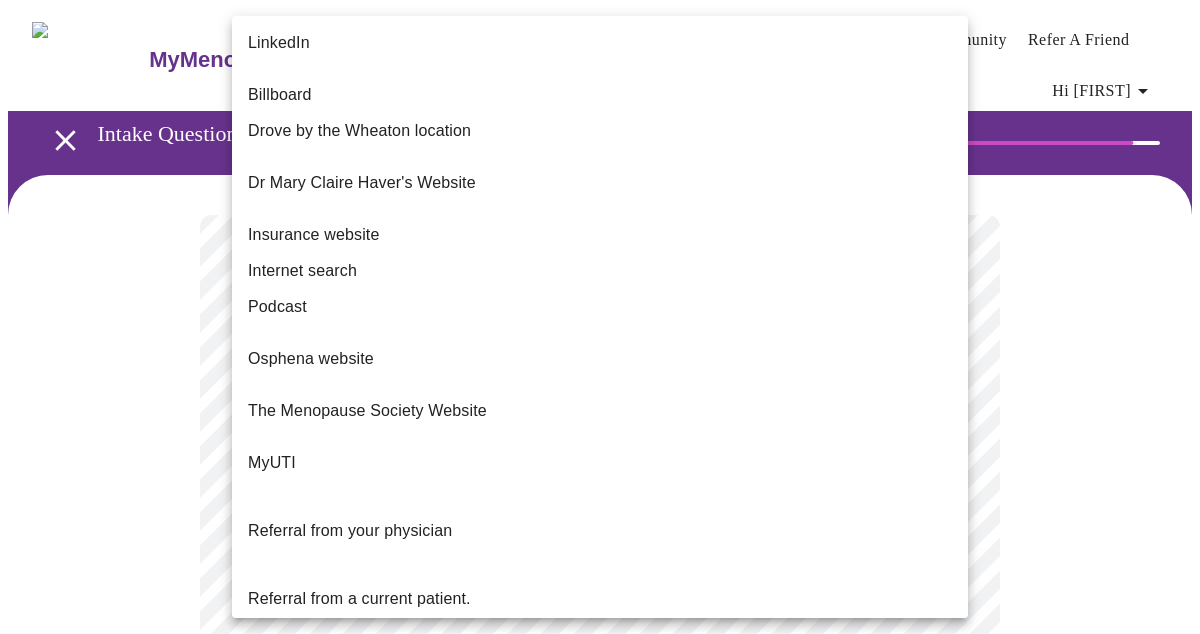 scroll, scrollTop: 242, scrollLeft: 0, axis: vertical 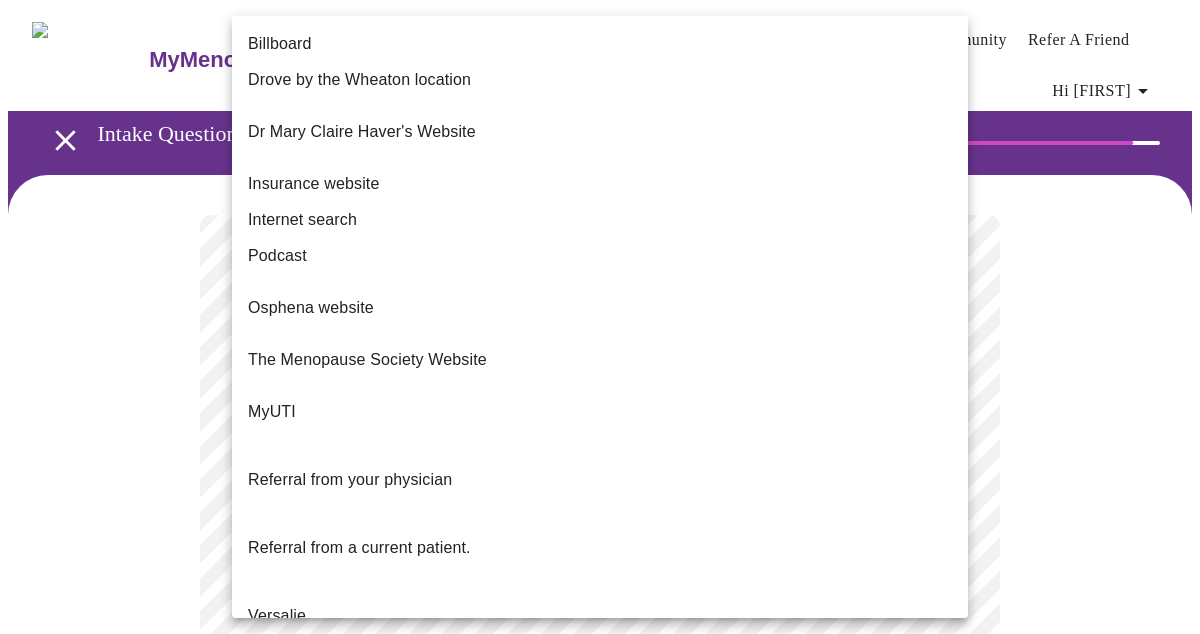 click on "Other" at bounding box center [268, 736] 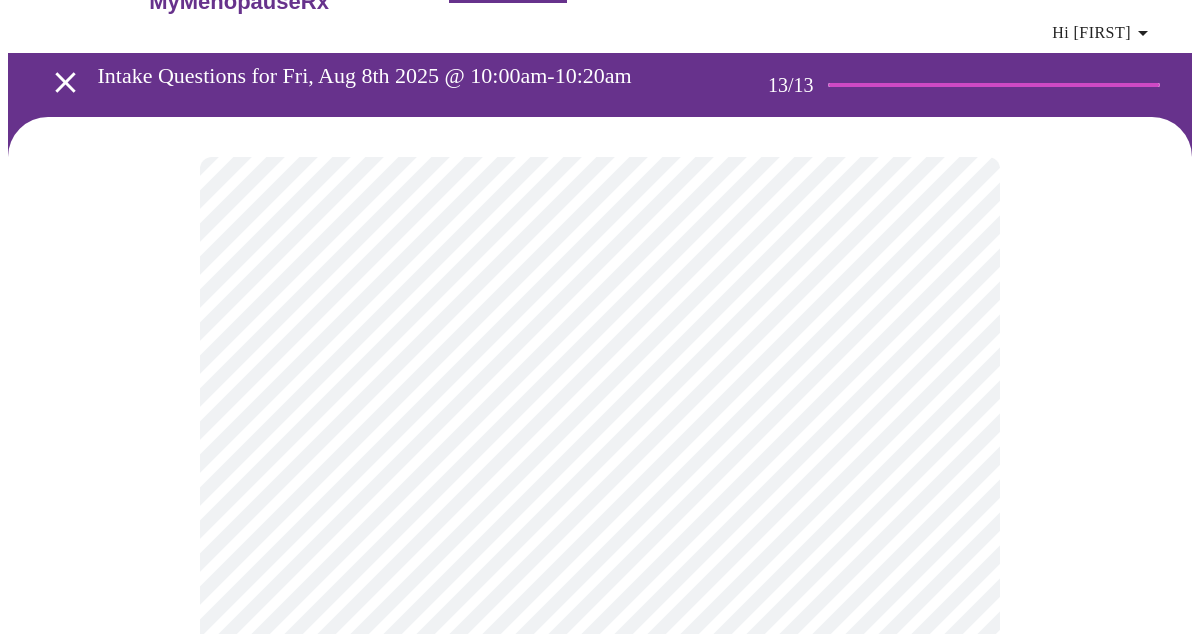 scroll, scrollTop: 0, scrollLeft: 0, axis: both 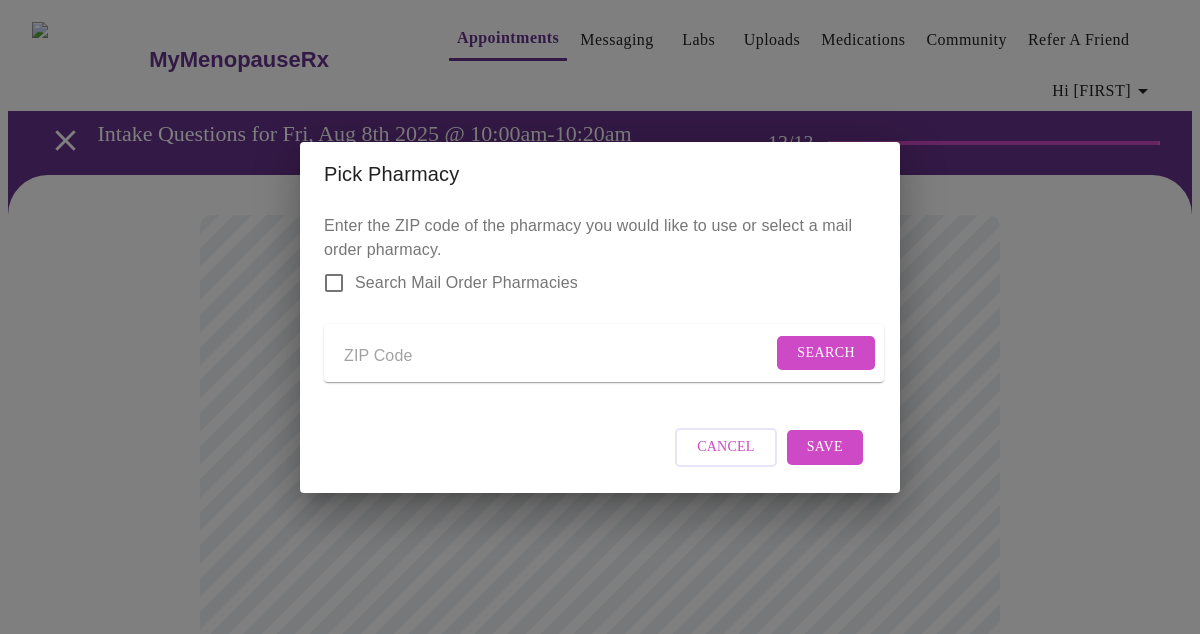 click at bounding box center [558, 357] 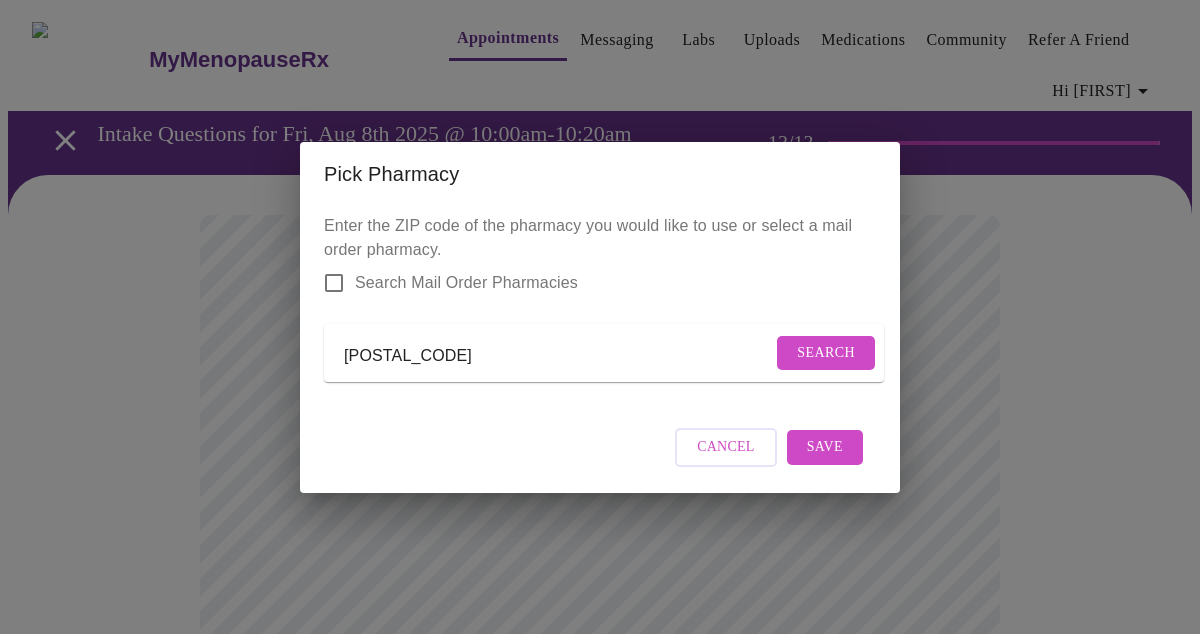 type on "[POSTAL_CODE]" 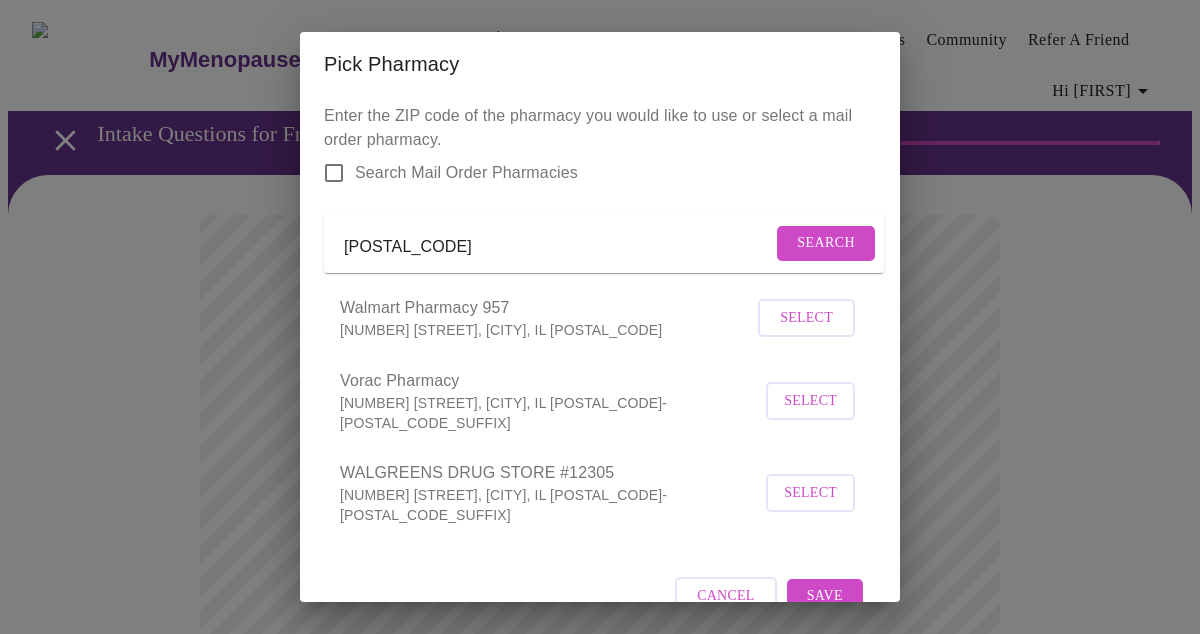 click on "Select" at bounding box center (810, 493) 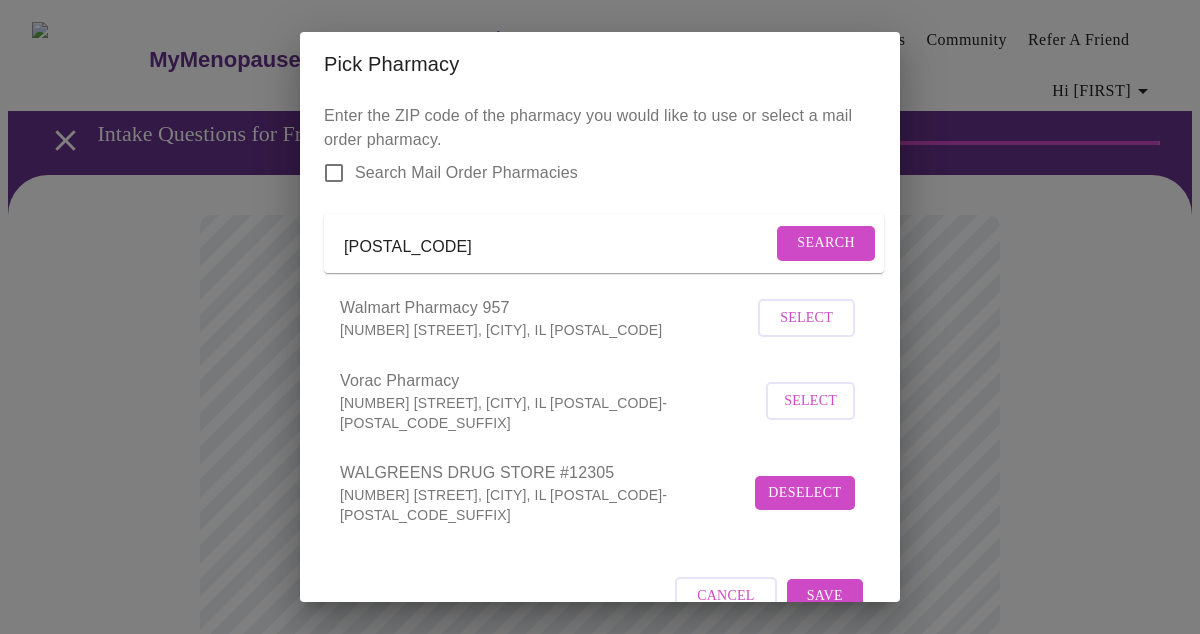 scroll, scrollTop: 30, scrollLeft: 0, axis: vertical 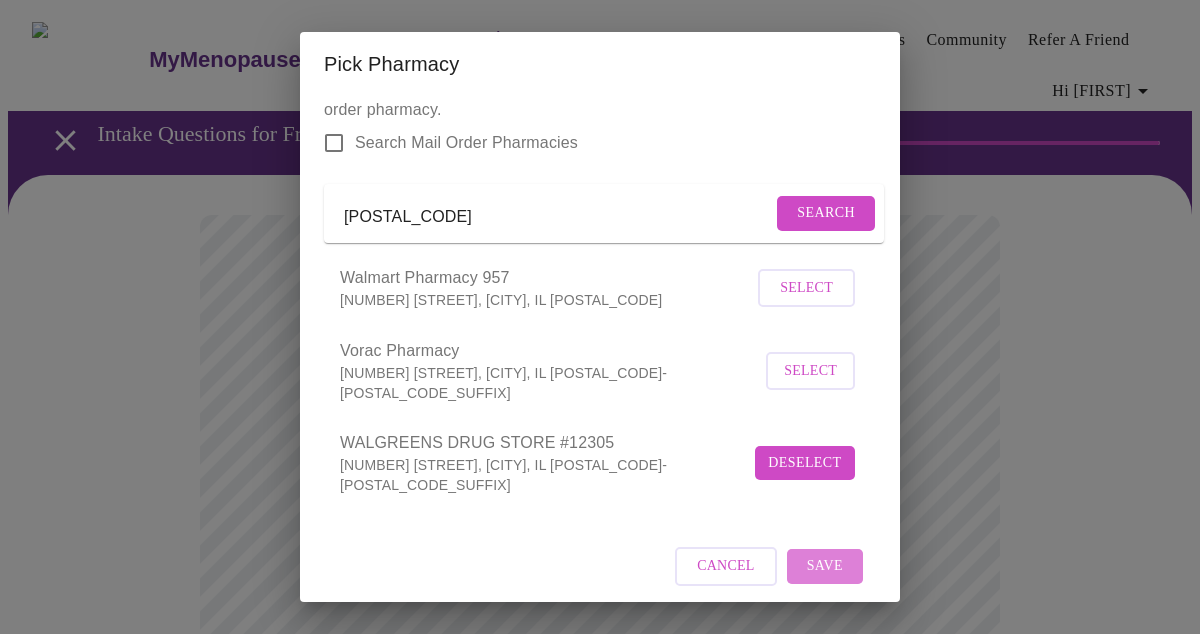 click on "Save" at bounding box center [825, 566] 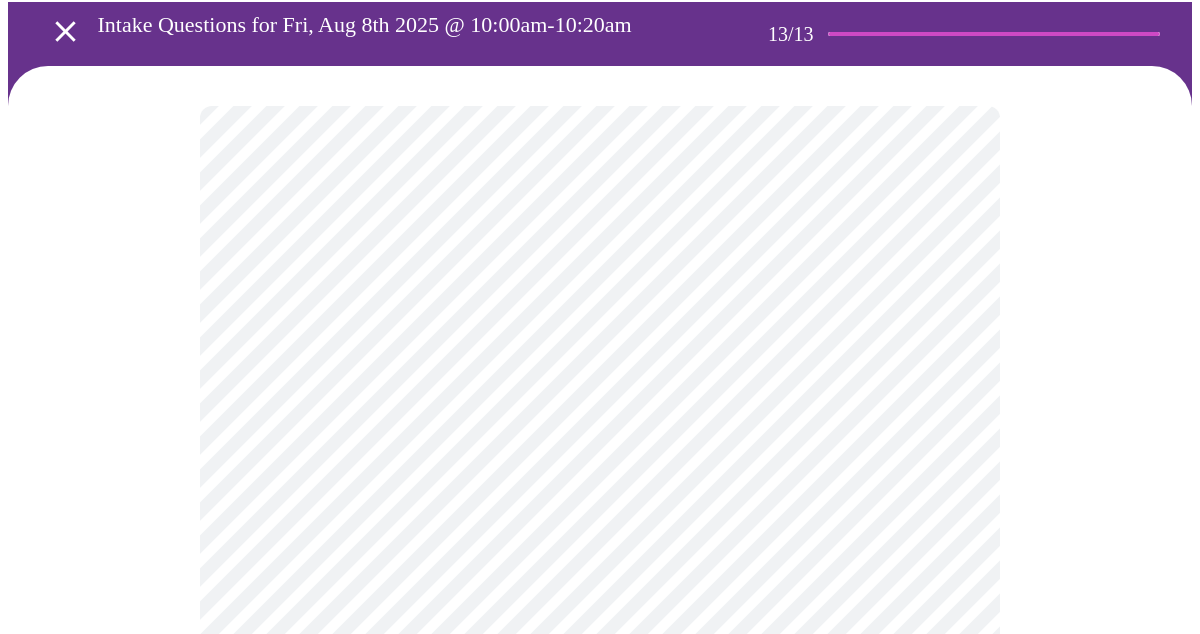 scroll, scrollTop: 168, scrollLeft: 0, axis: vertical 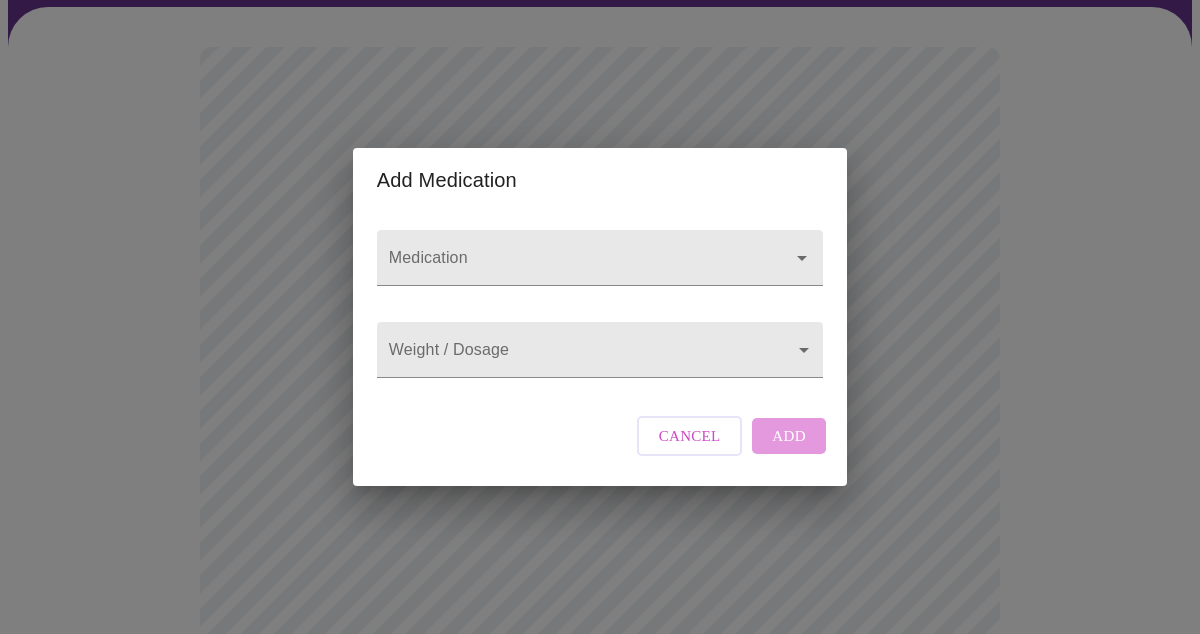 click on "Cancel" at bounding box center [690, 436] 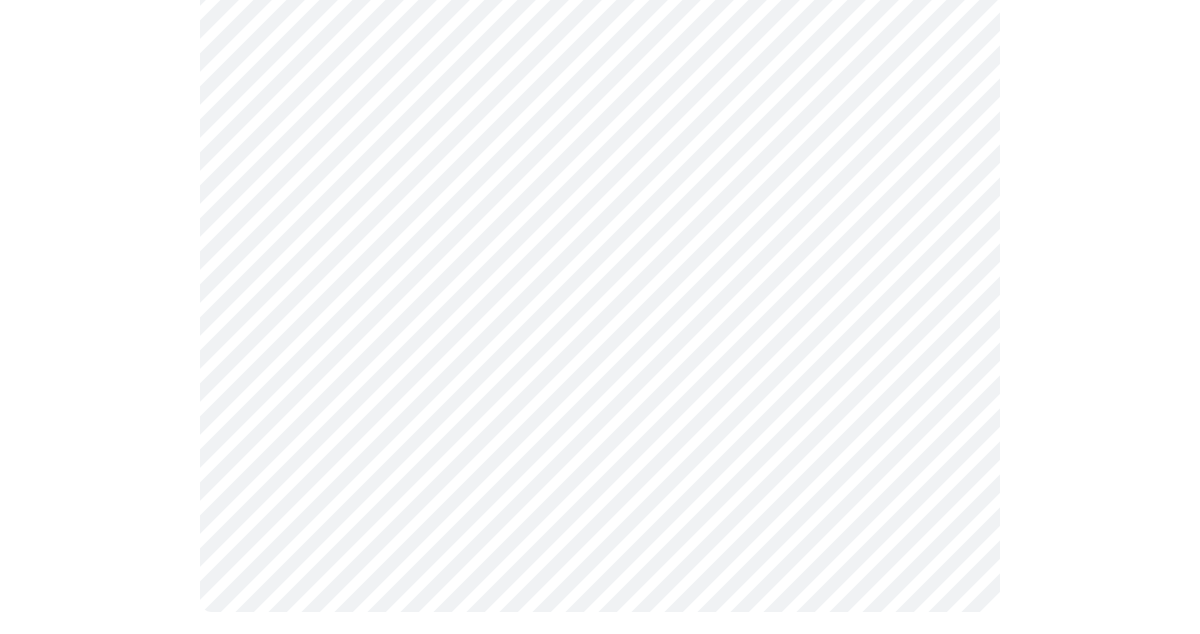 scroll, scrollTop: 898, scrollLeft: 0, axis: vertical 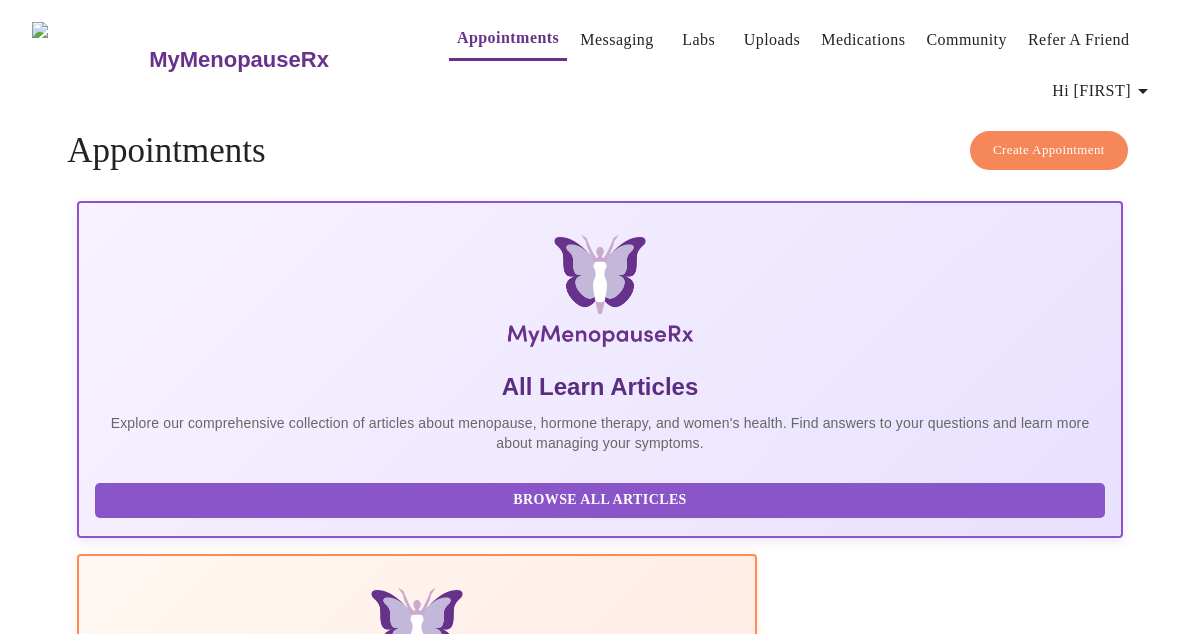 click on "Appointments" at bounding box center (508, 38) 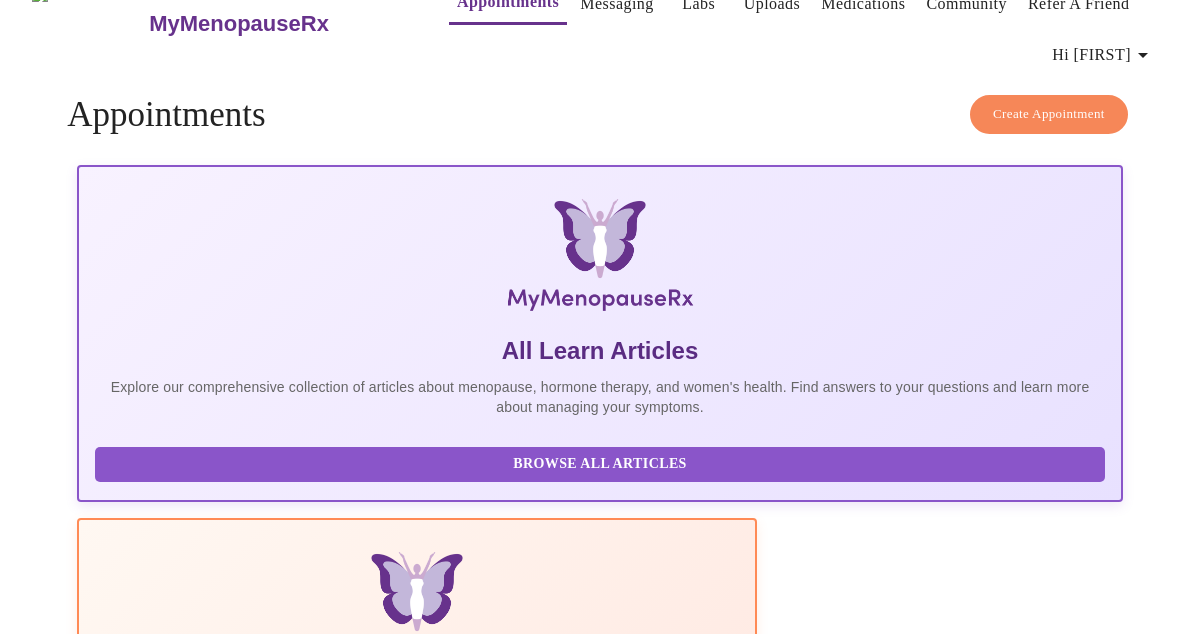 scroll, scrollTop: 0, scrollLeft: 0, axis: both 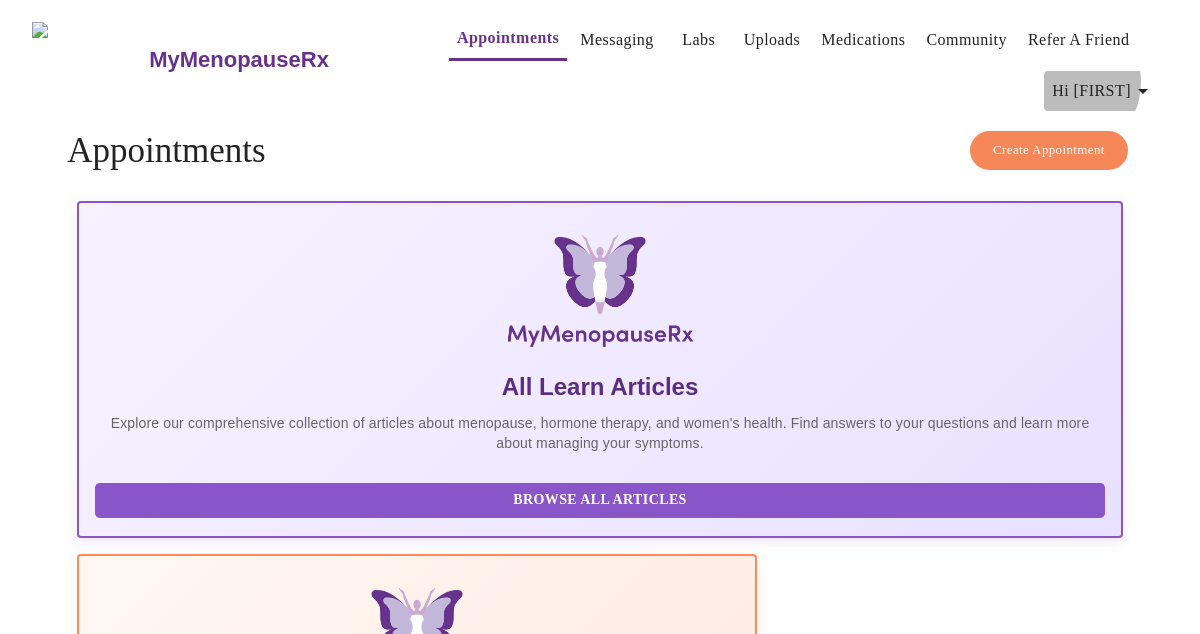click on "Hi [FIRST]" at bounding box center [1103, 91] 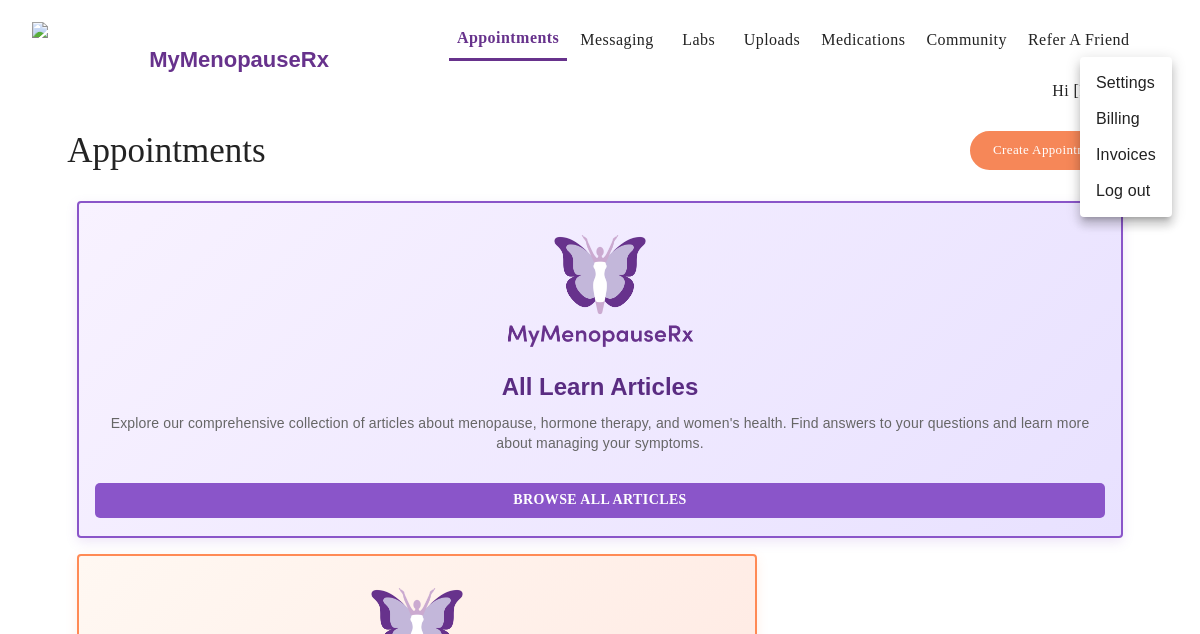 click at bounding box center (600, 317) 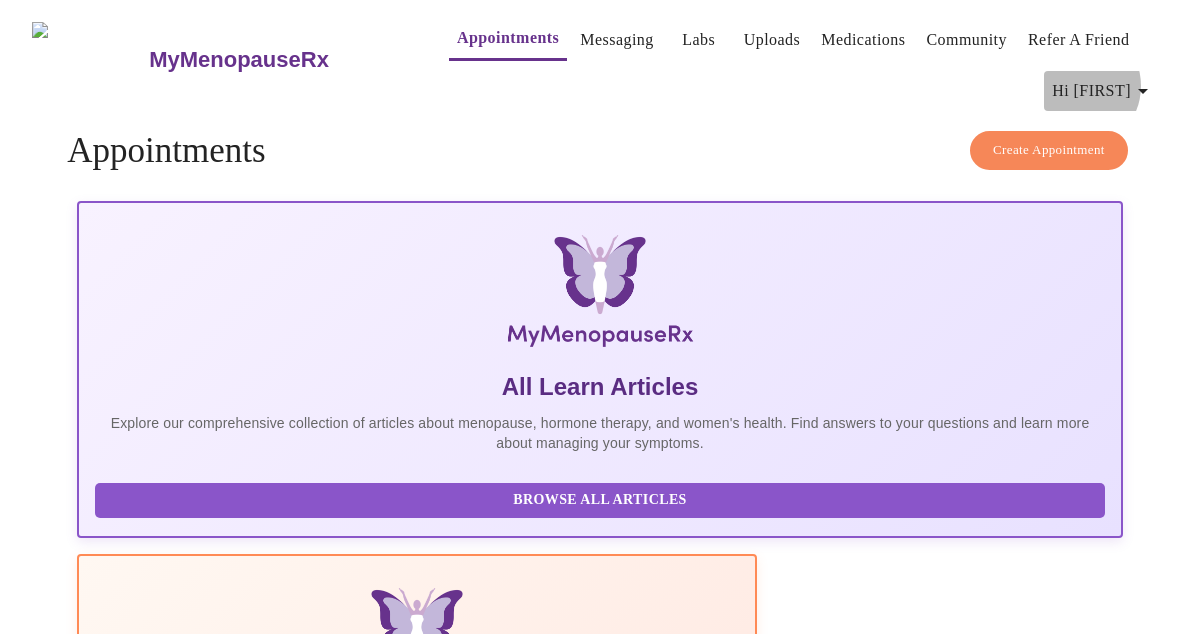 click on "Hi [FIRST]" at bounding box center [1103, 91] 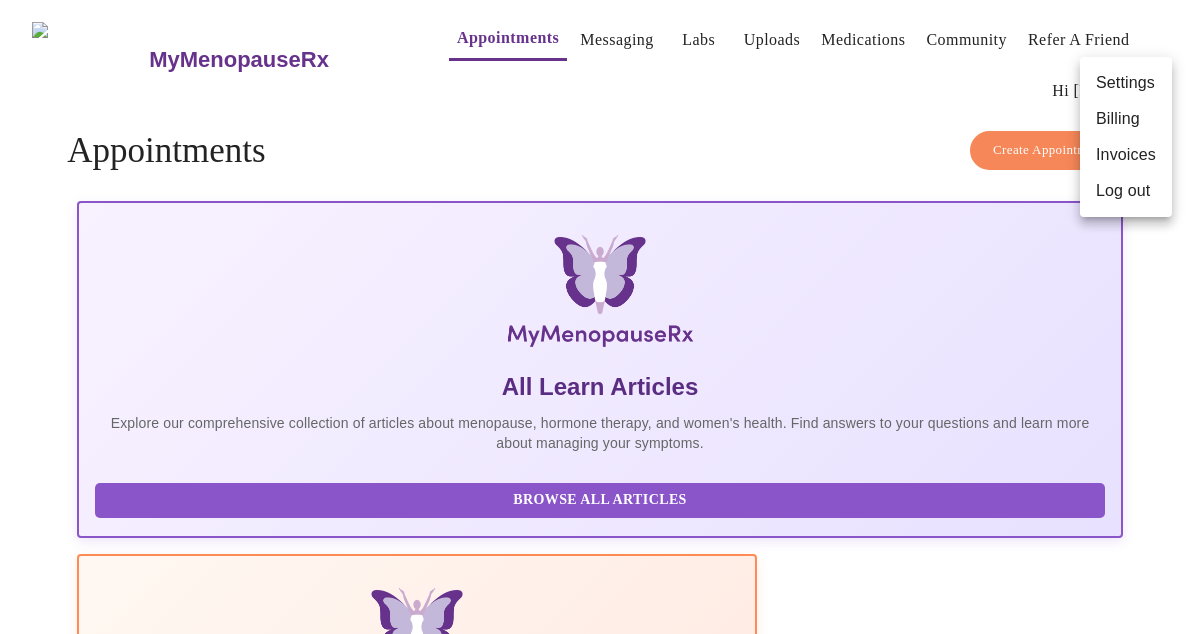 click on "Log out" at bounding box center (1126, 191) 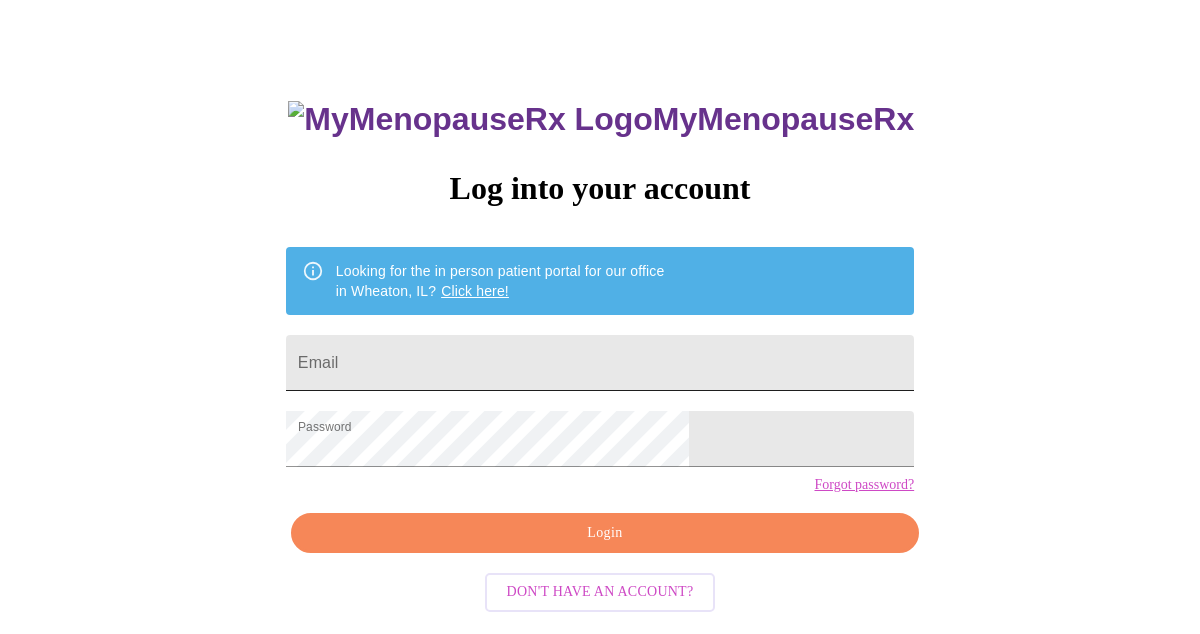 scroll, scrollTop: 86, scrollLeft: 0, axis: vertical 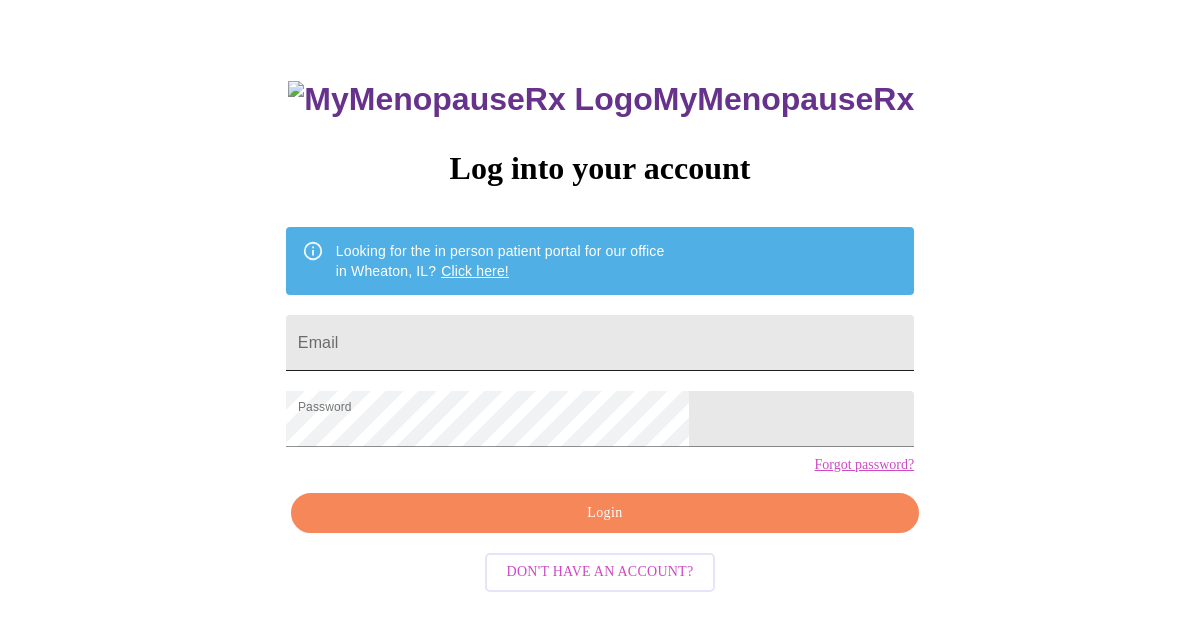 click on "Email" at bounding box center [600, 343] 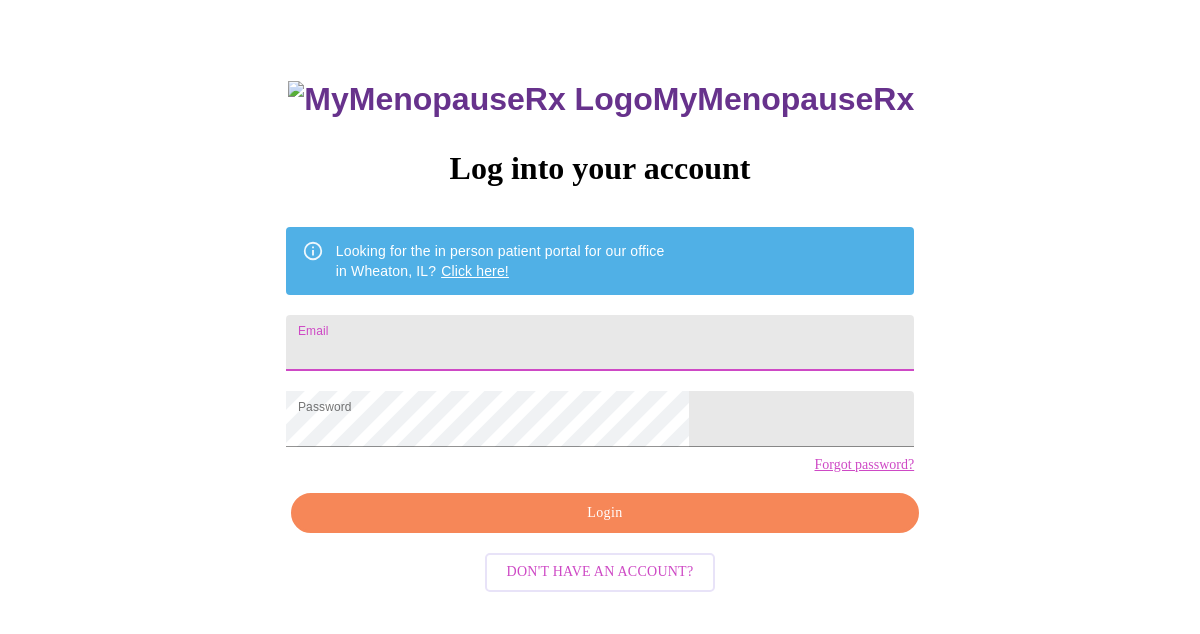 type on "[EMAIL]" 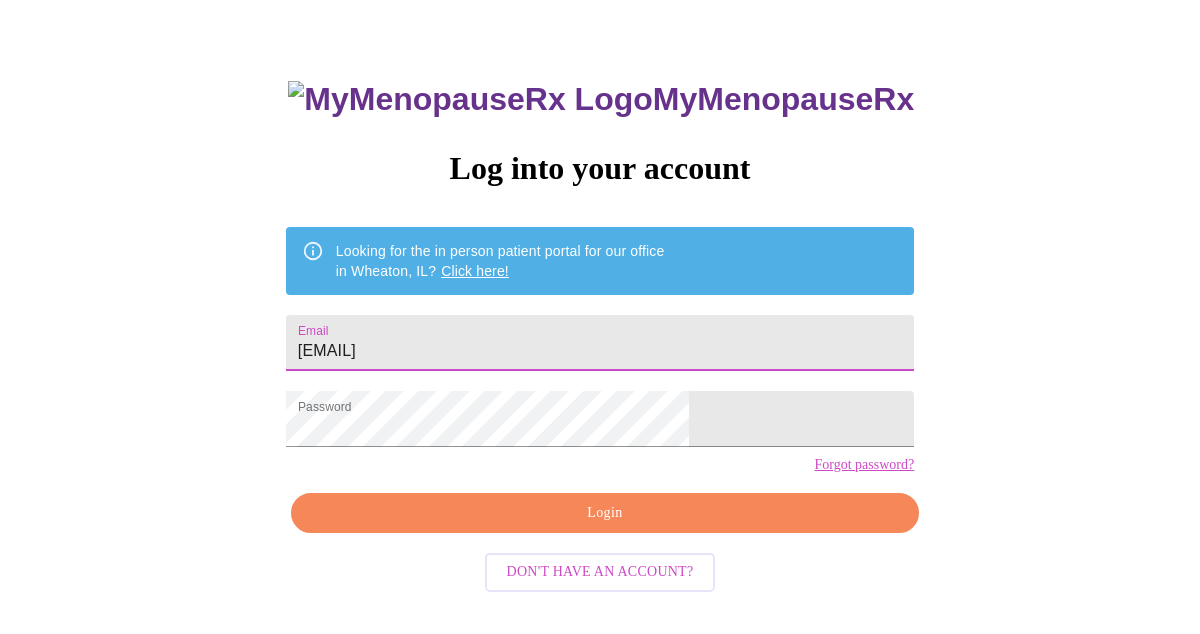 click on "Login" at bounding box center [605, 513] 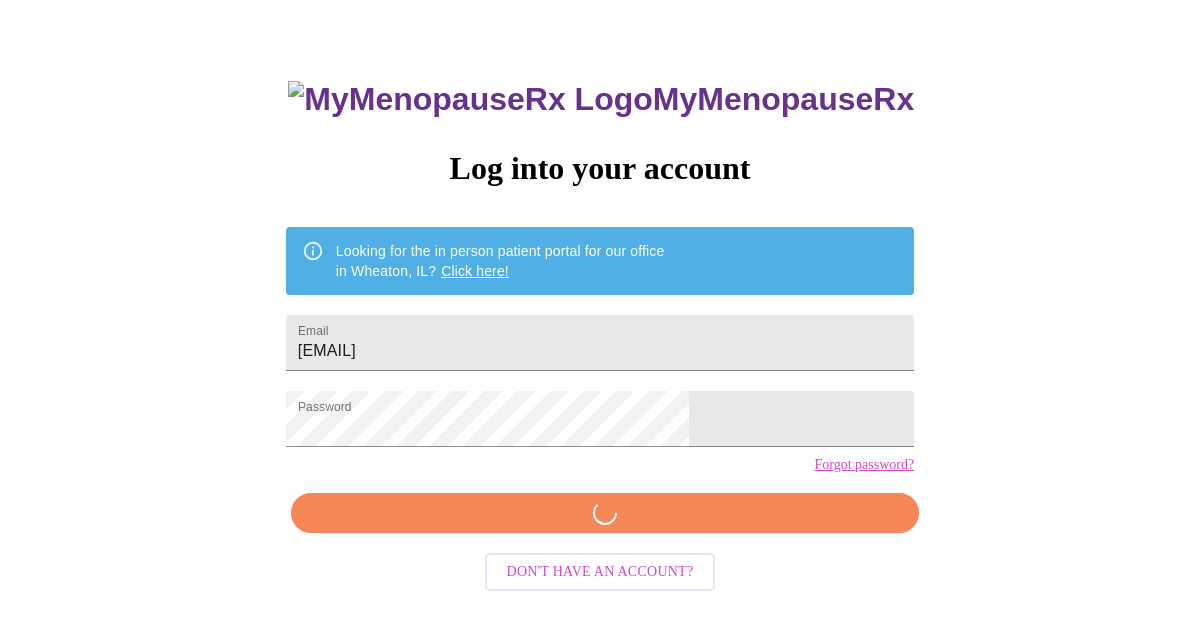 scroll, scrollTop: 85, scrollLeft: 0, axis: vertical 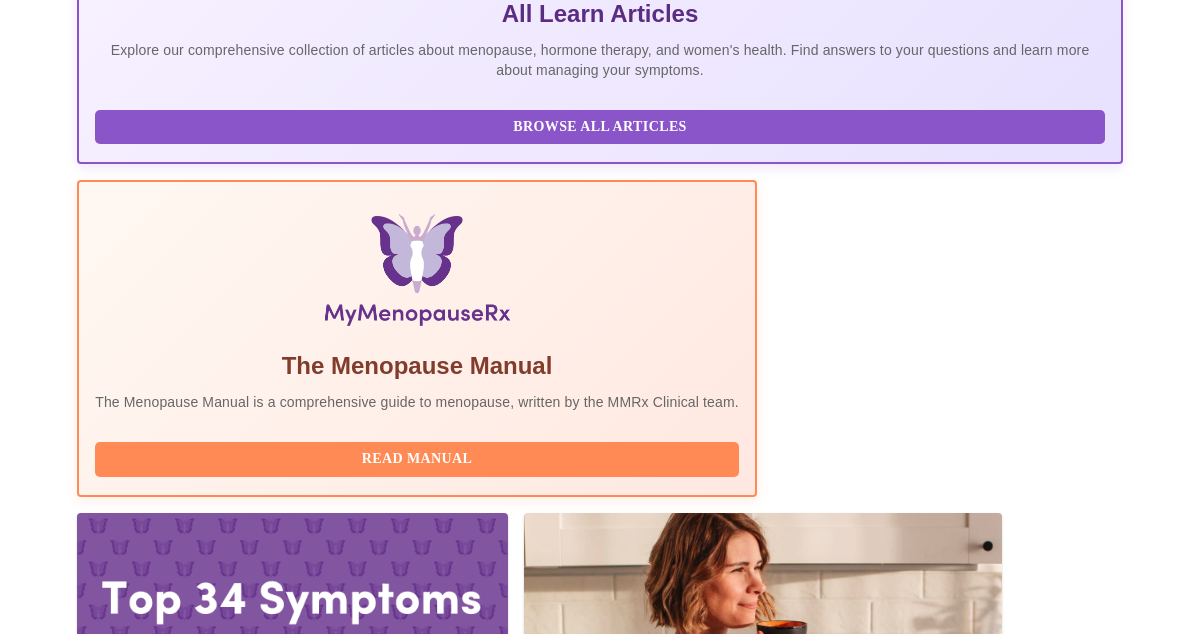 click on "View Appointment" at bounding box center [1018, 2091] 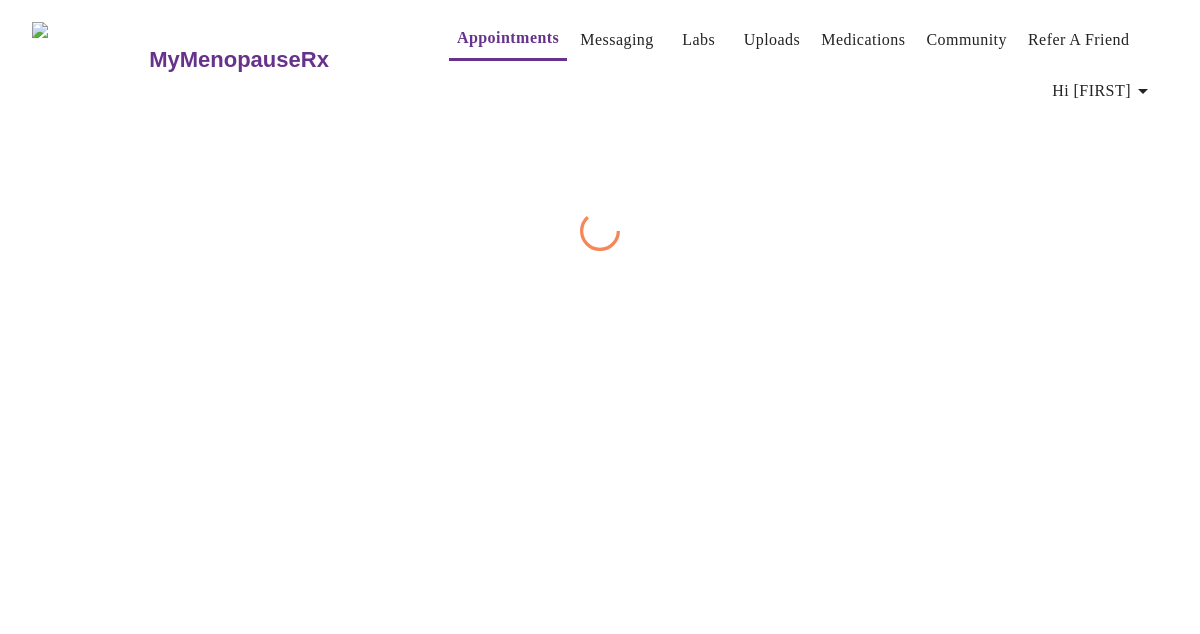 scroll, scrollTop: 0, scrollLeft: 0, axis: both 